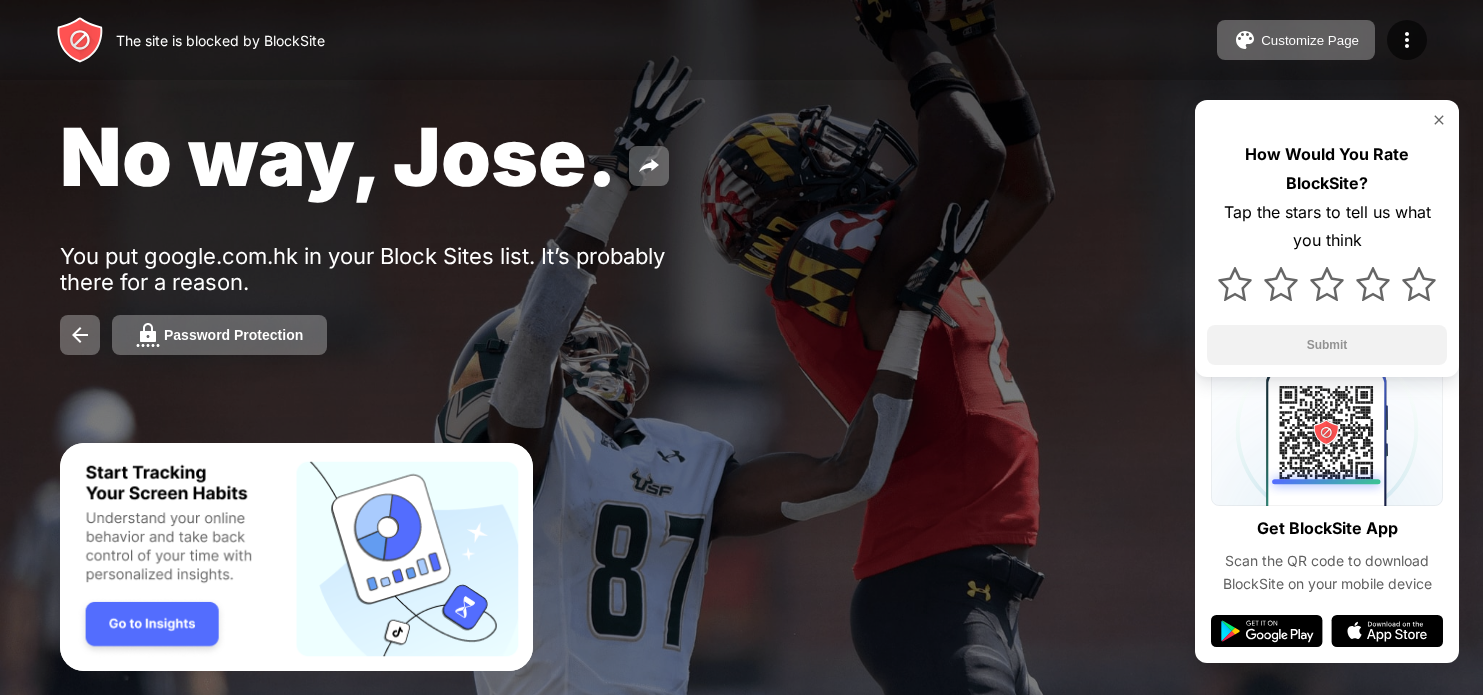 scroll, scrollTop: 0, scrollLeft: 0, axis: both 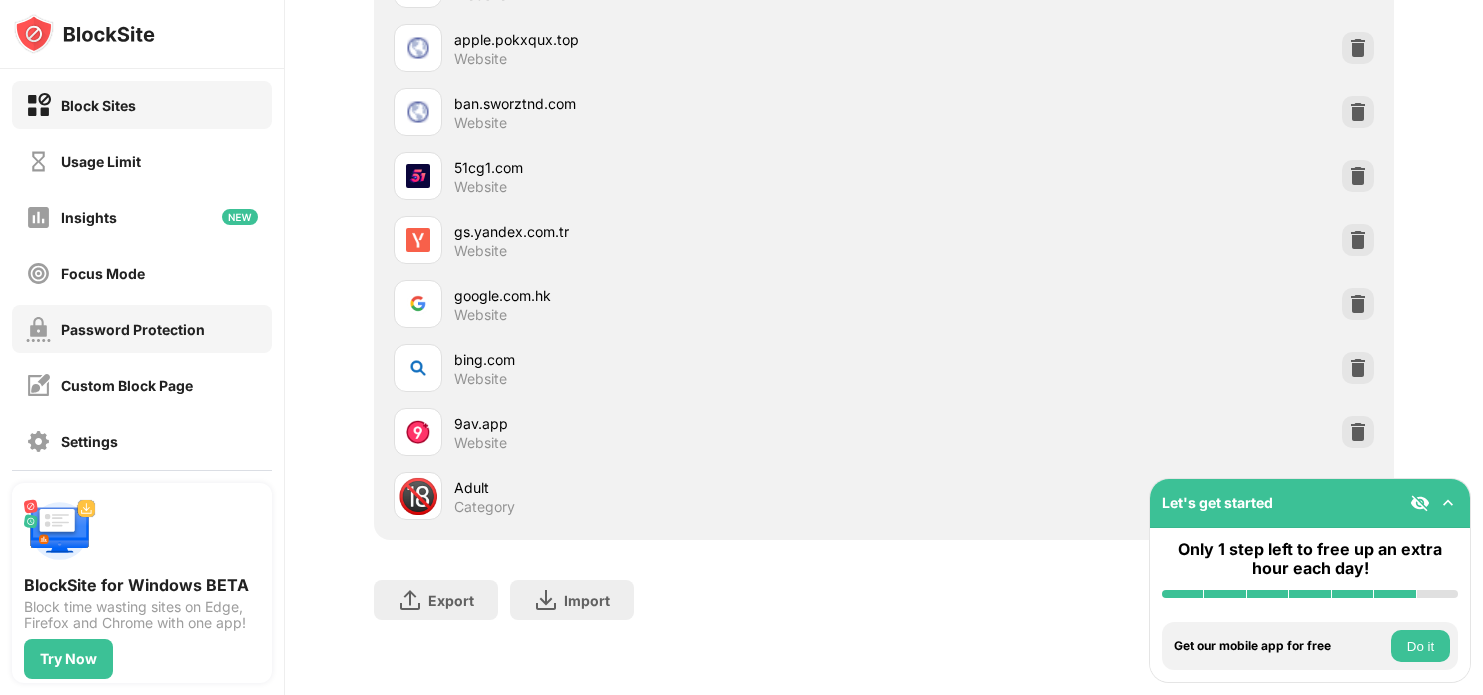 click on "Password Protection" at bounding box center [142, 329] 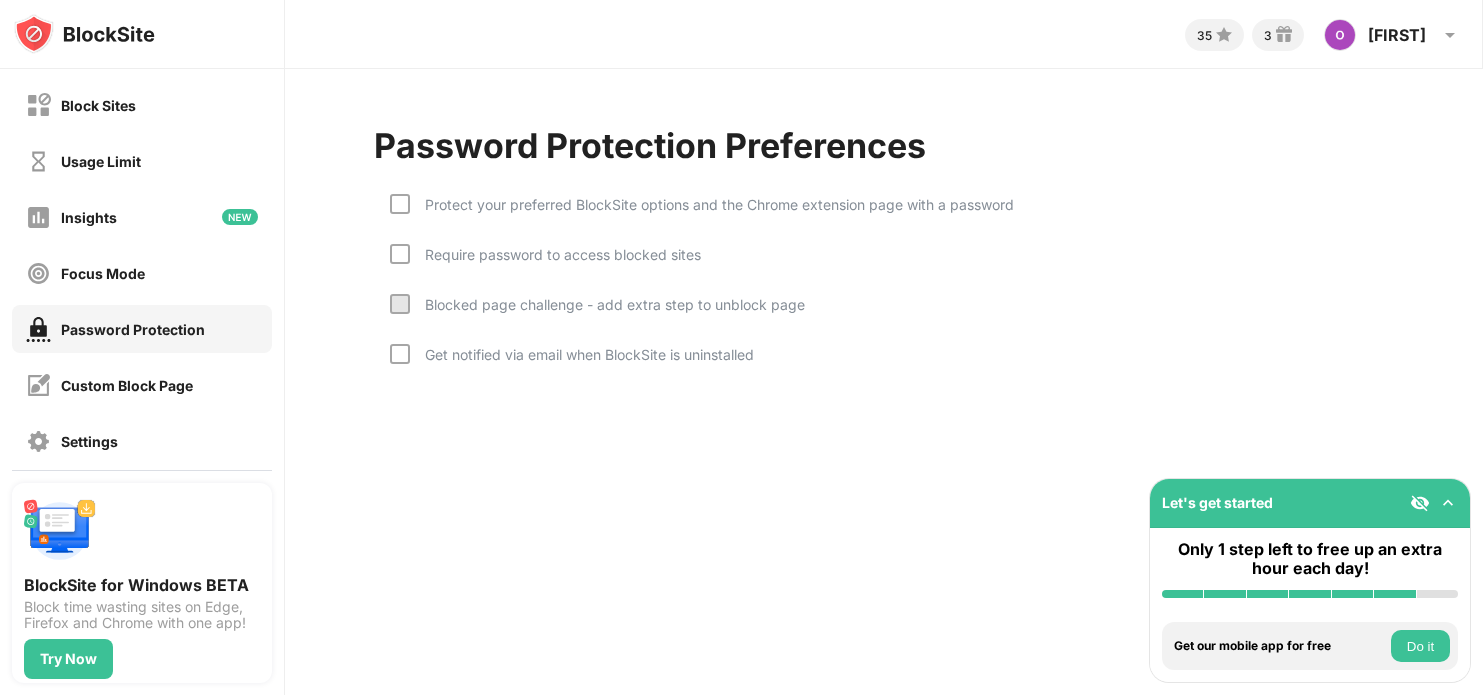 scroll, scrollTop: 0, scrollLeft: 0, axis: both 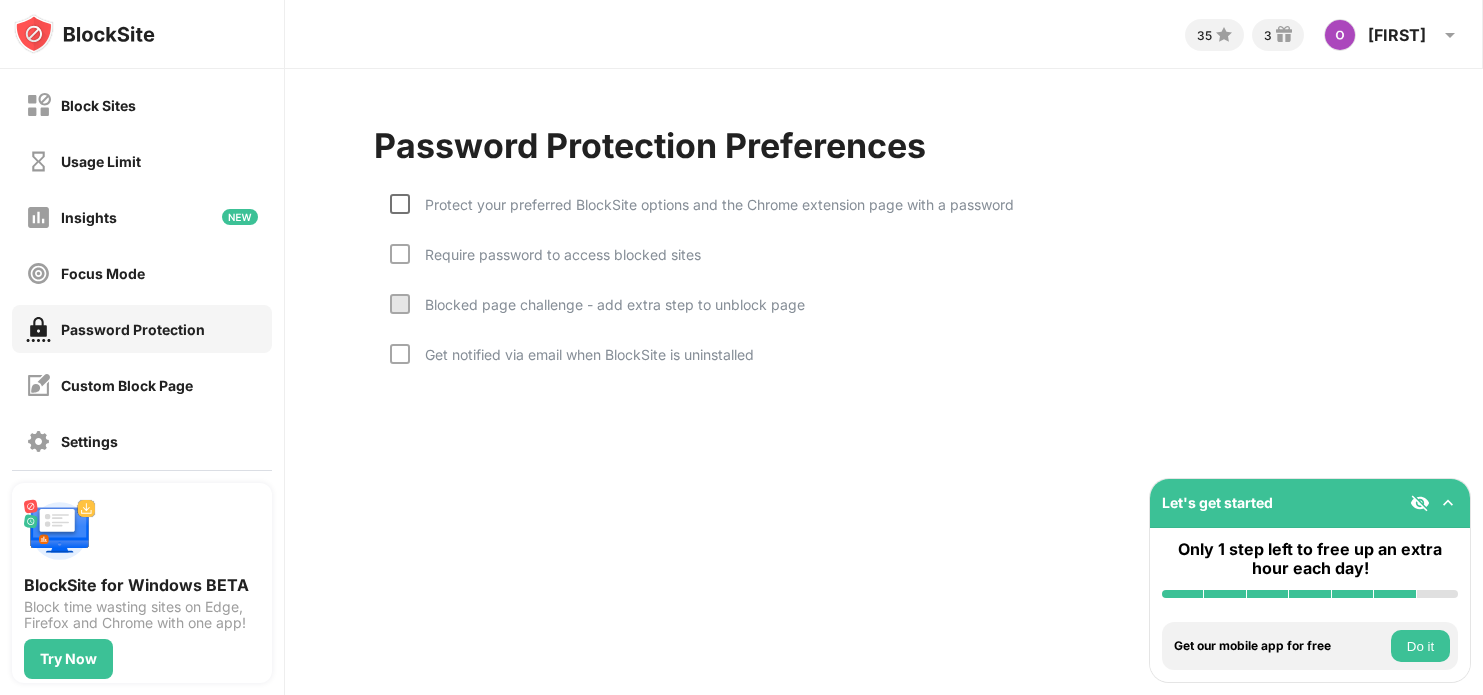 click at bounding box center [400, 204] 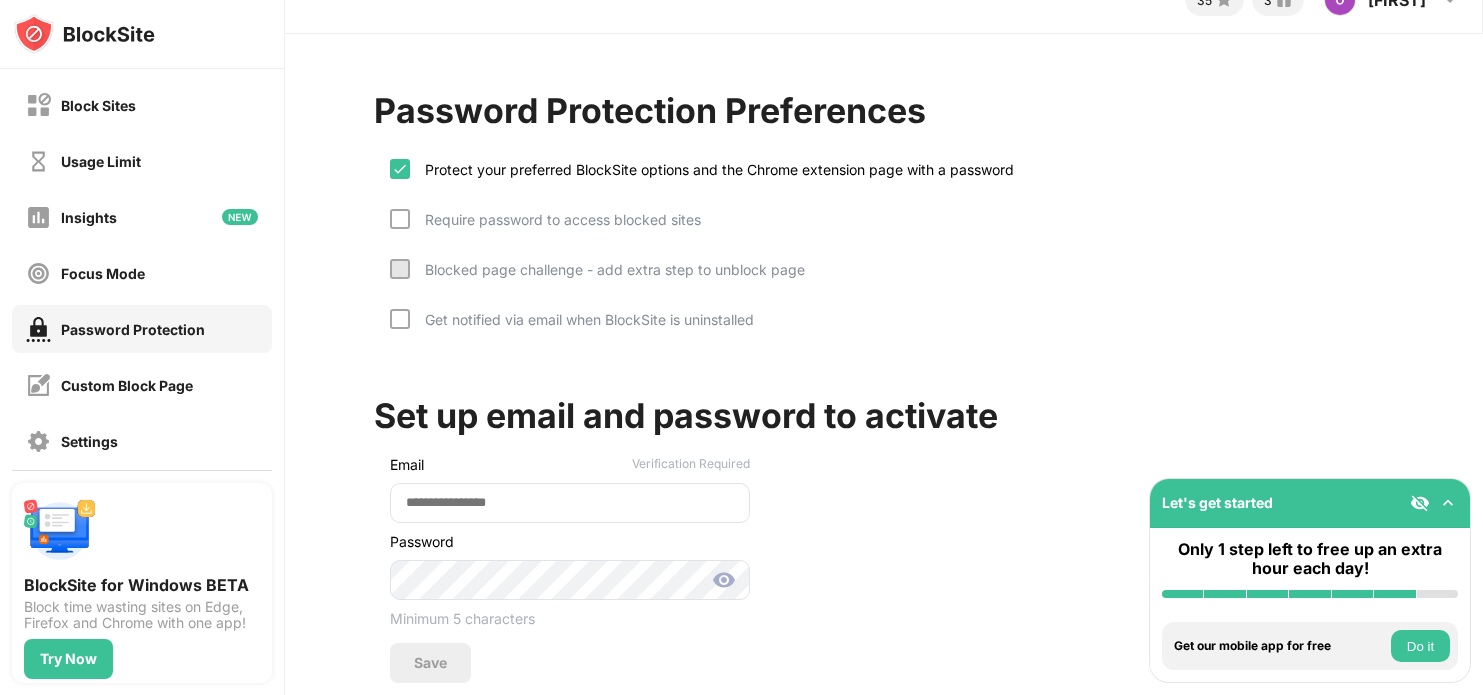scroll, scrollTop: 0, scrollLeft: 0, axis: both 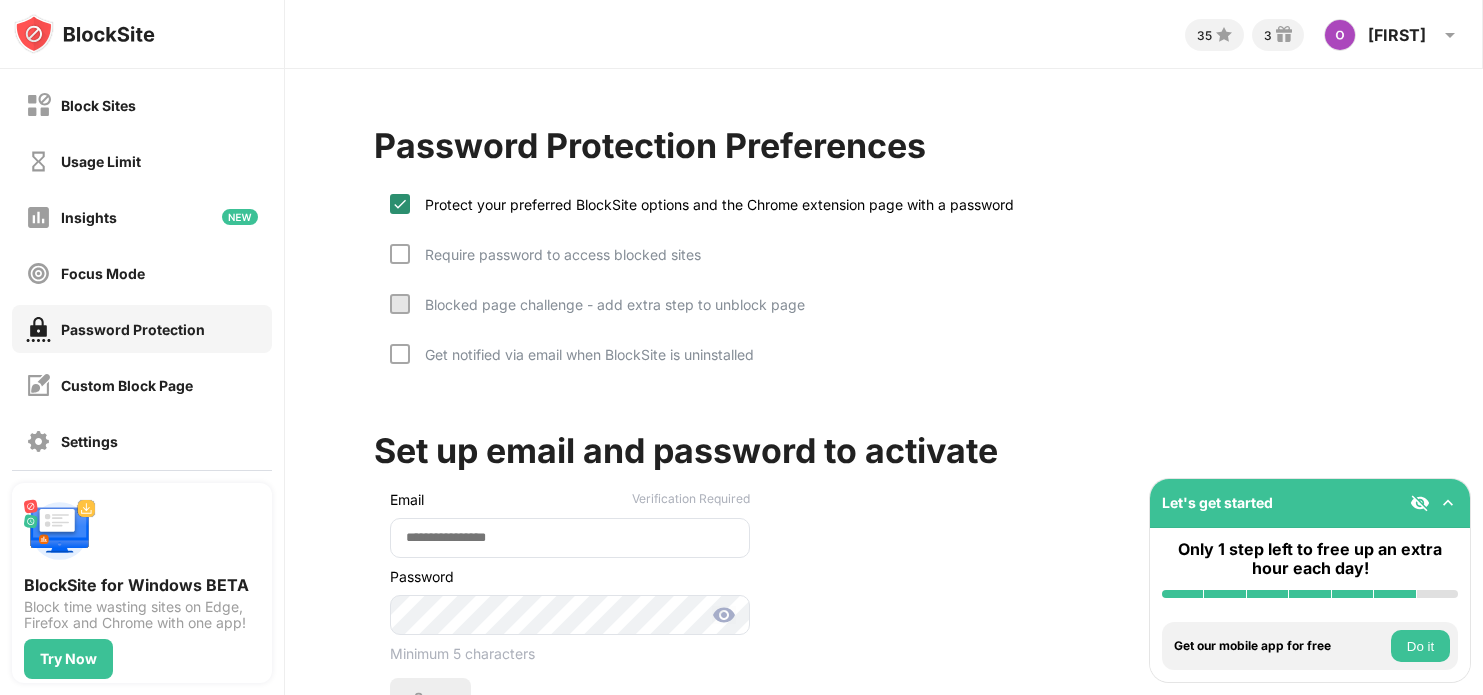 click at bounding box center (400, 204) 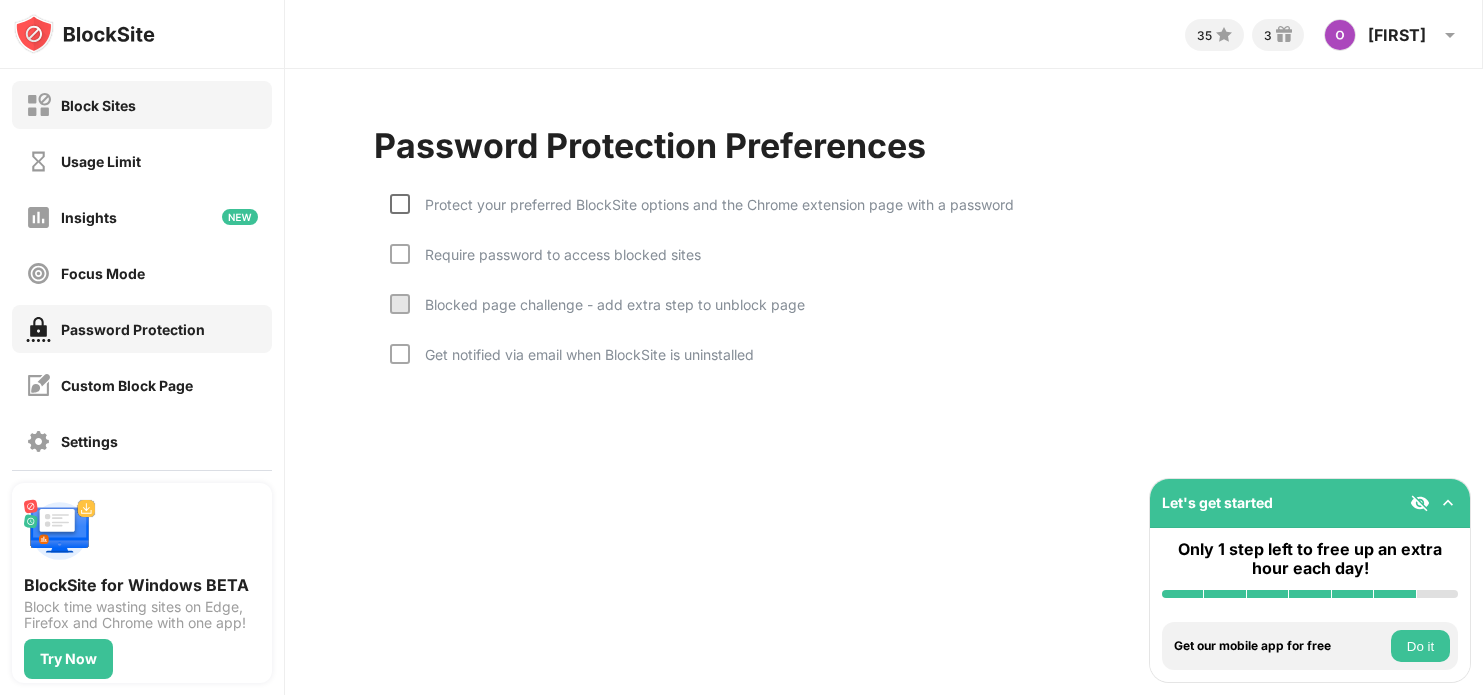 click on "Block Sites" at bounding box center [142, 105] 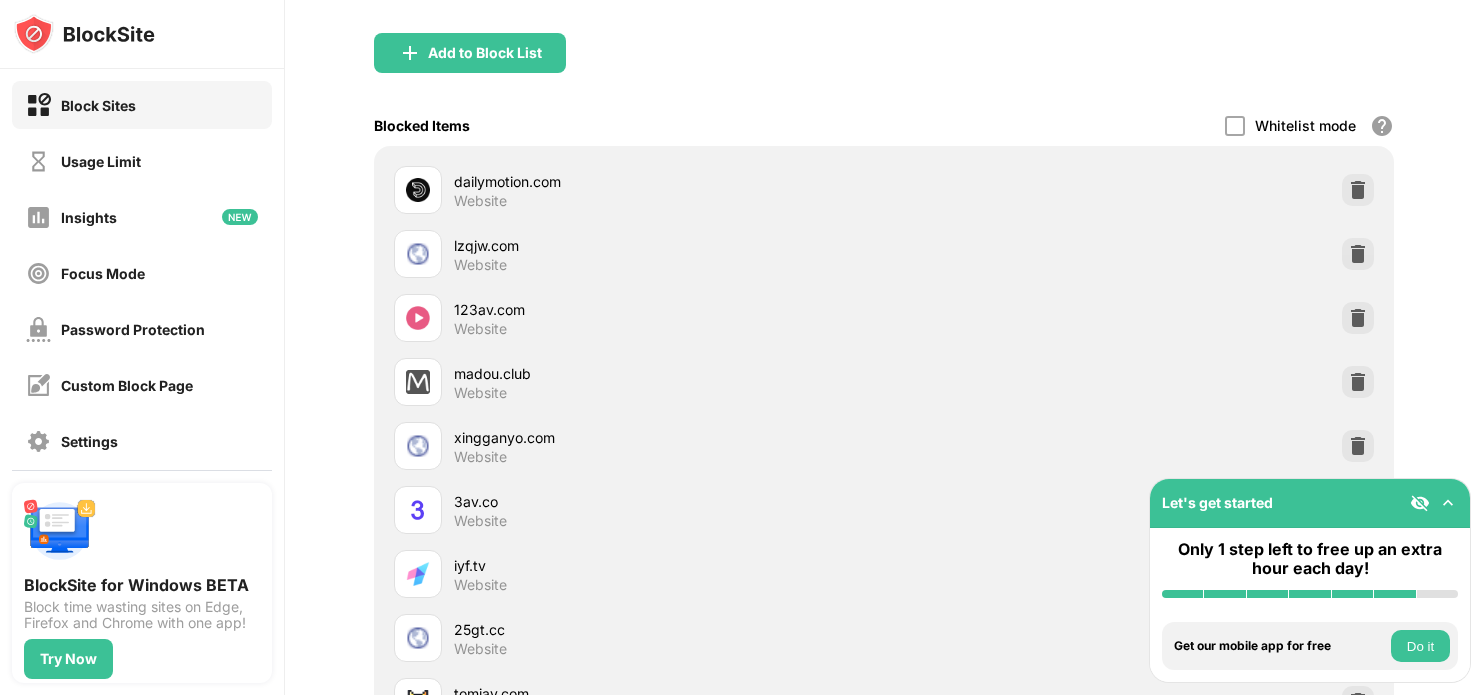 scroll, scrollTop: 159, scrollLeft: 0, axis: vertical 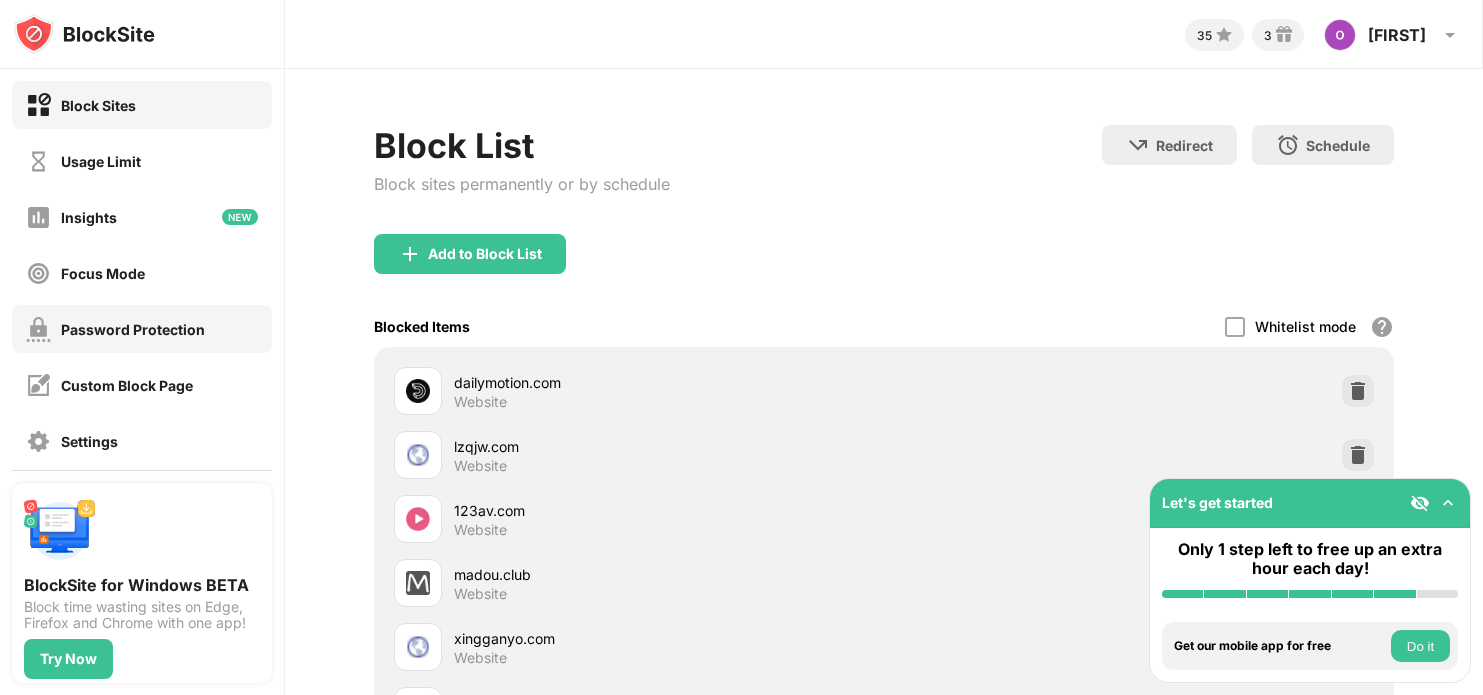 click on "Password Protection" at bounding box center (133, 329) 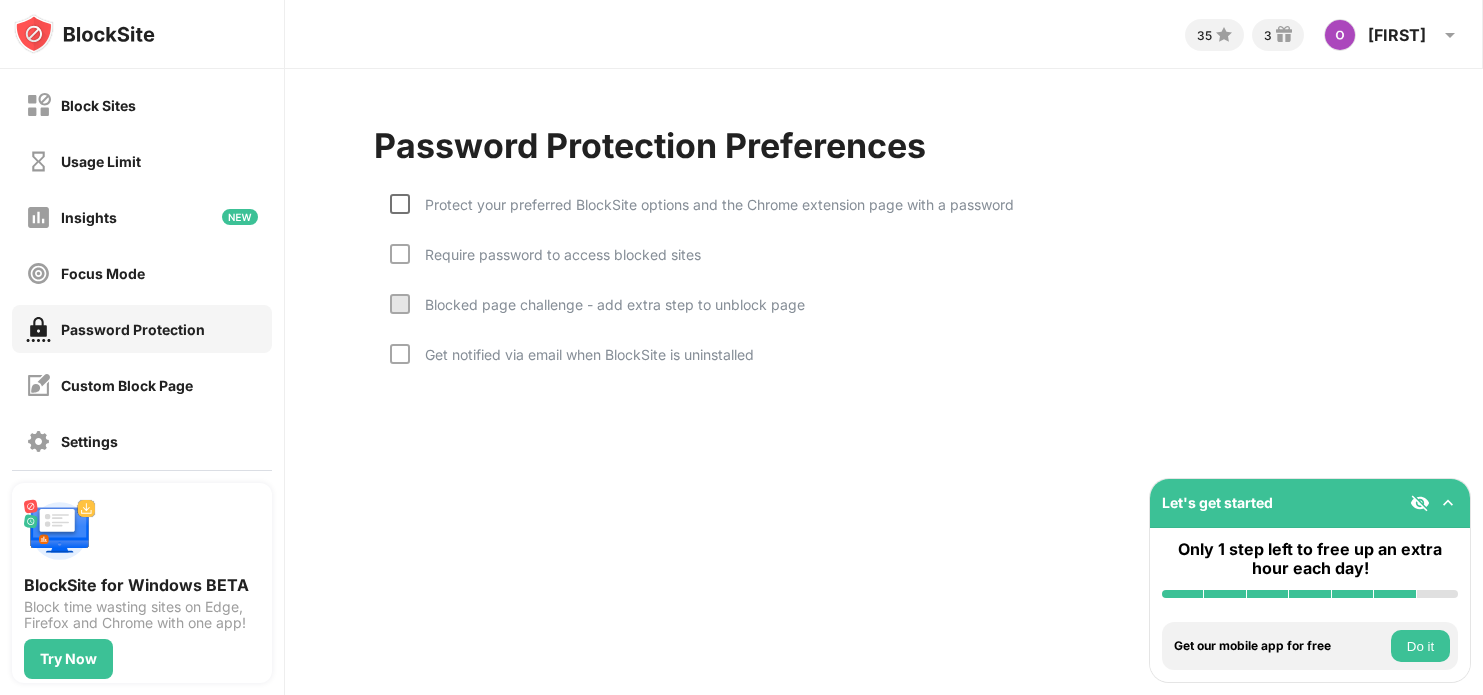 click at bounding box center [400, 204] 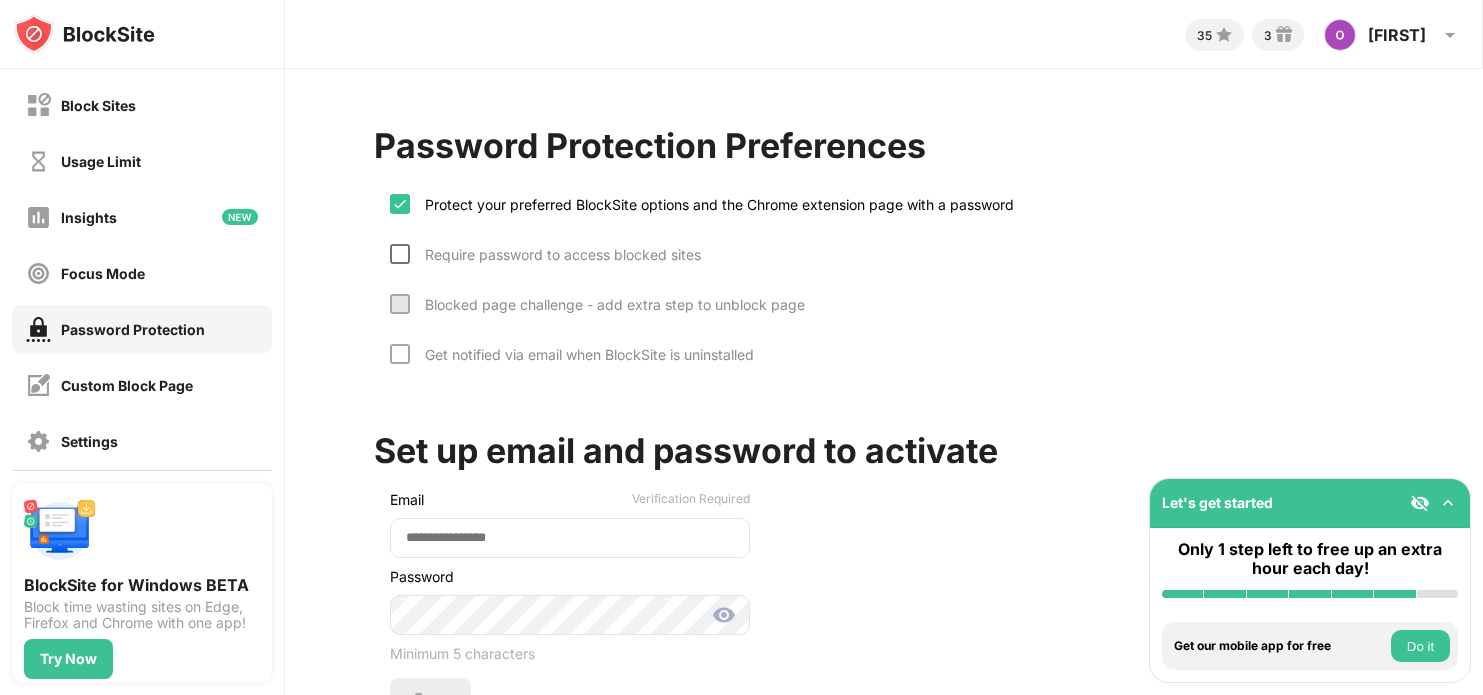 click at bounding box center (400, 254) 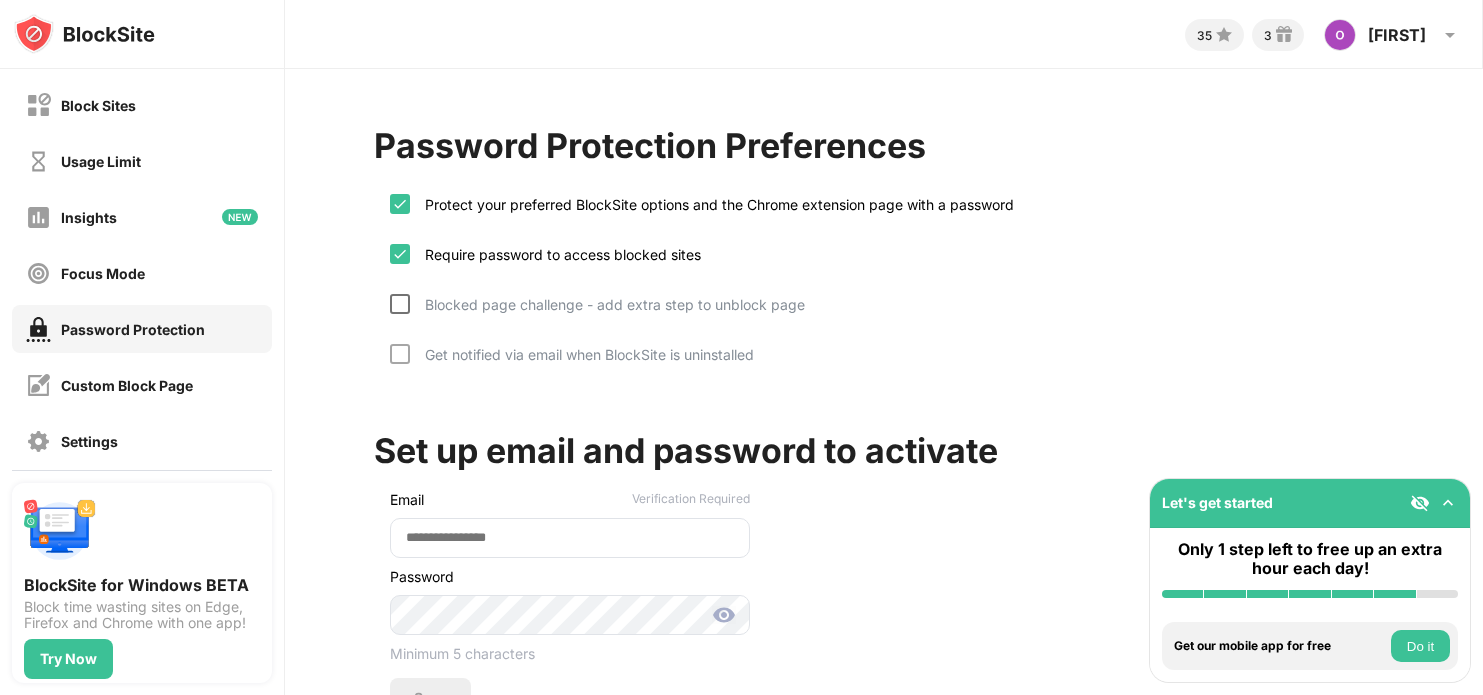 click at bounding box center (400, 304) 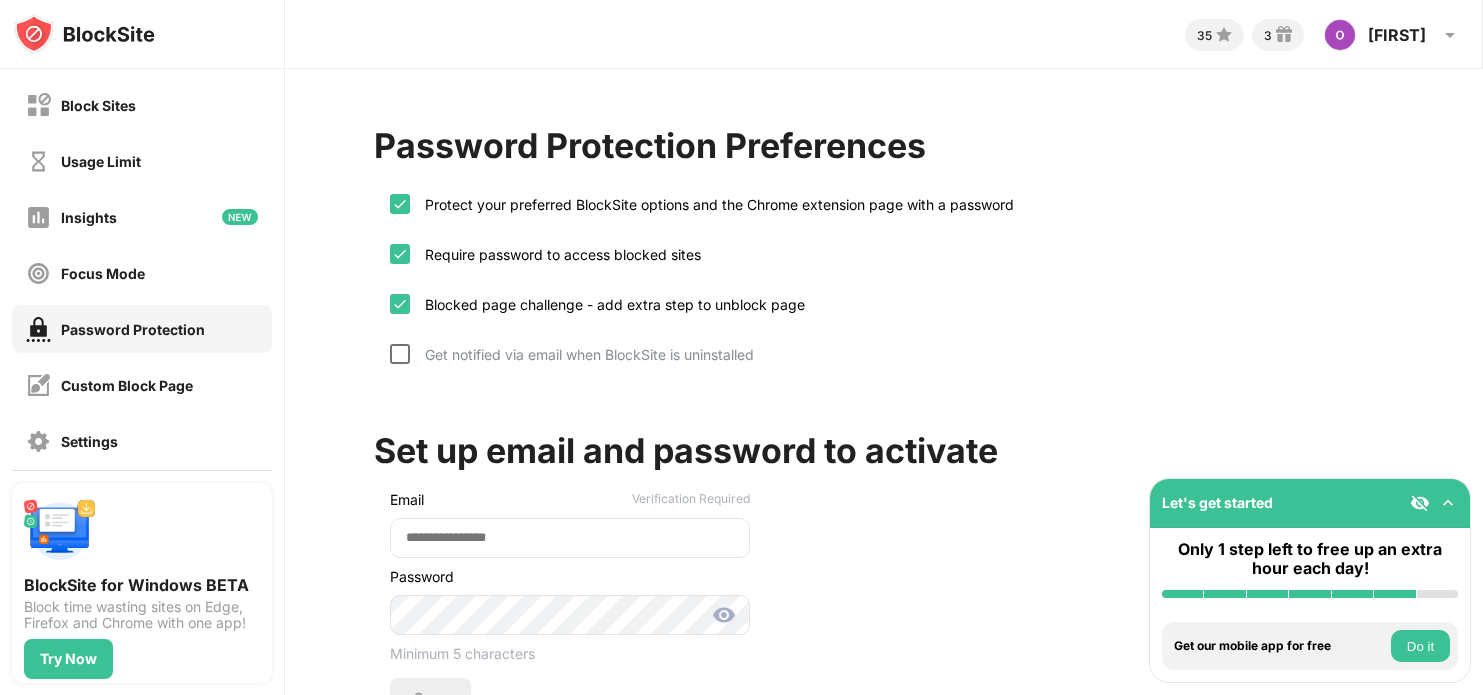 click at bounding box center (400, 354) 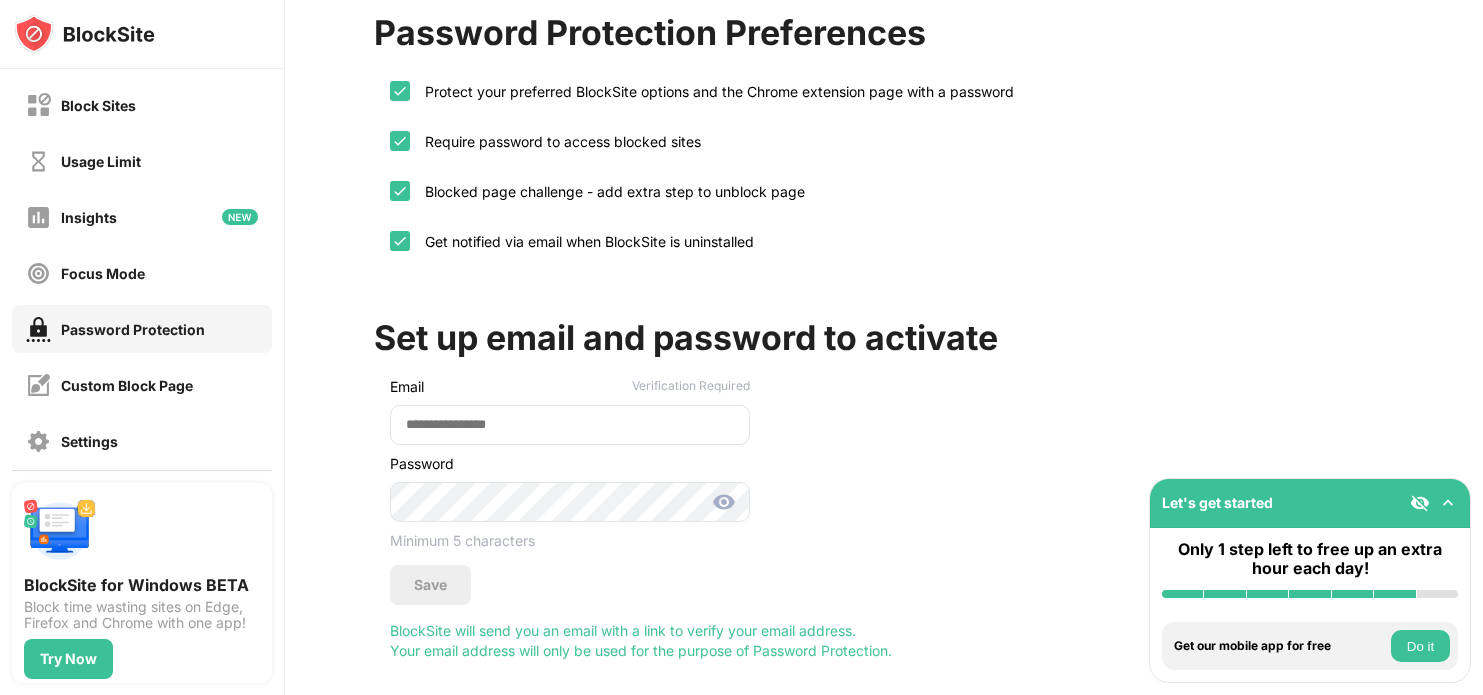 scroll, scrollTop: 134, scrollLeft: 0, axis: vertical 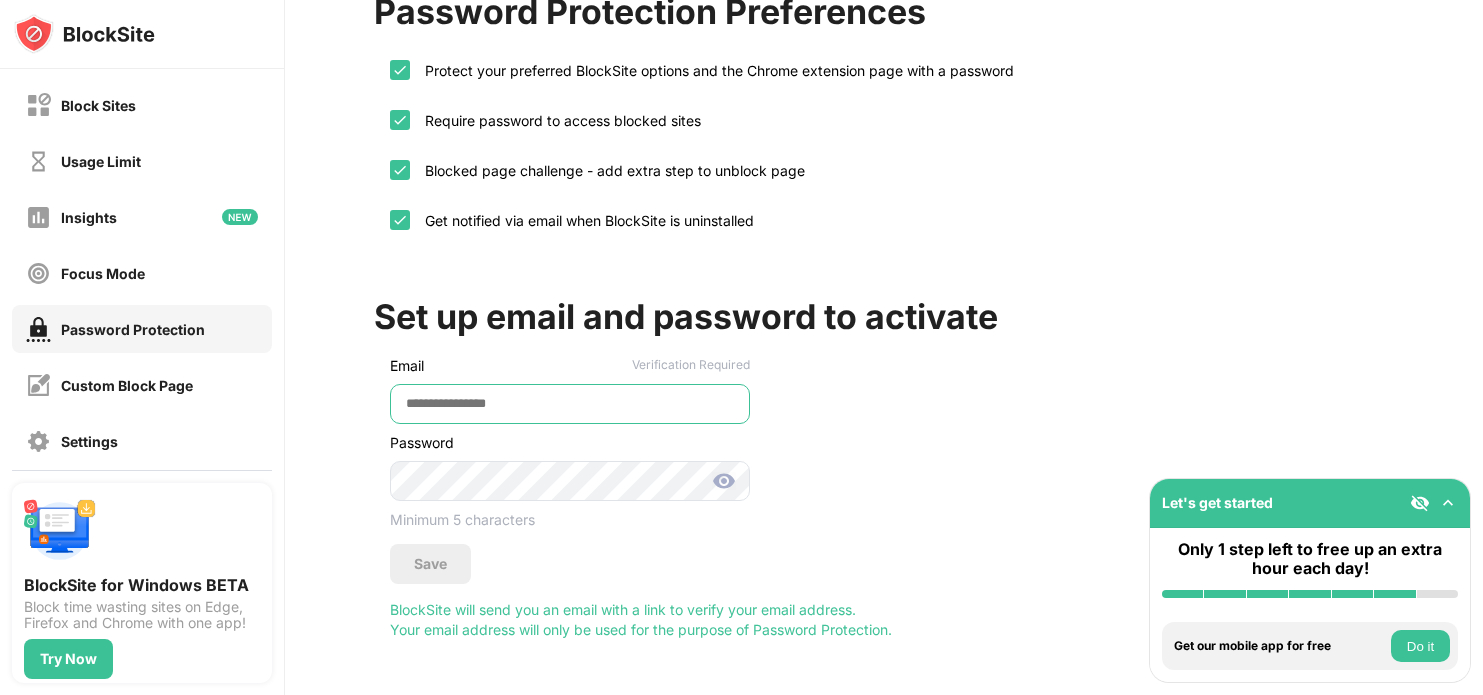 click at bounding box center (570, 404) 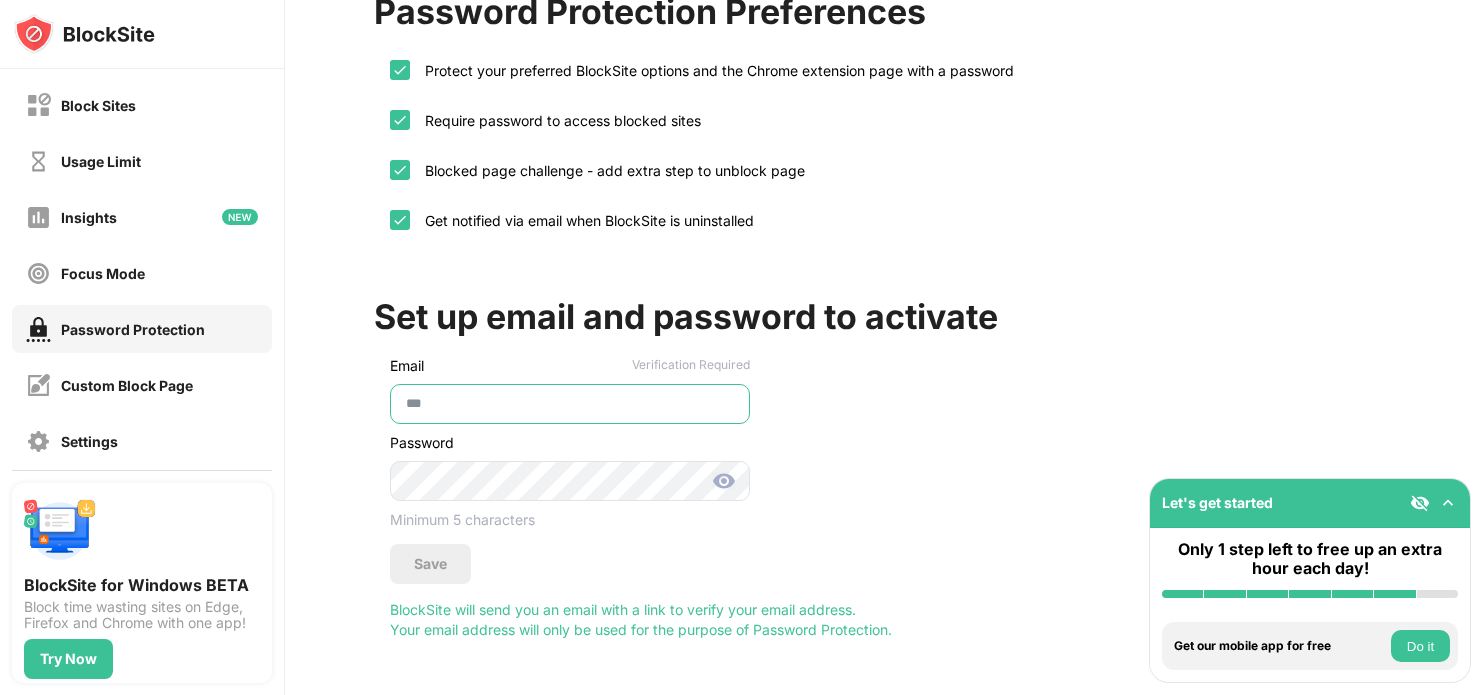 type on "*" 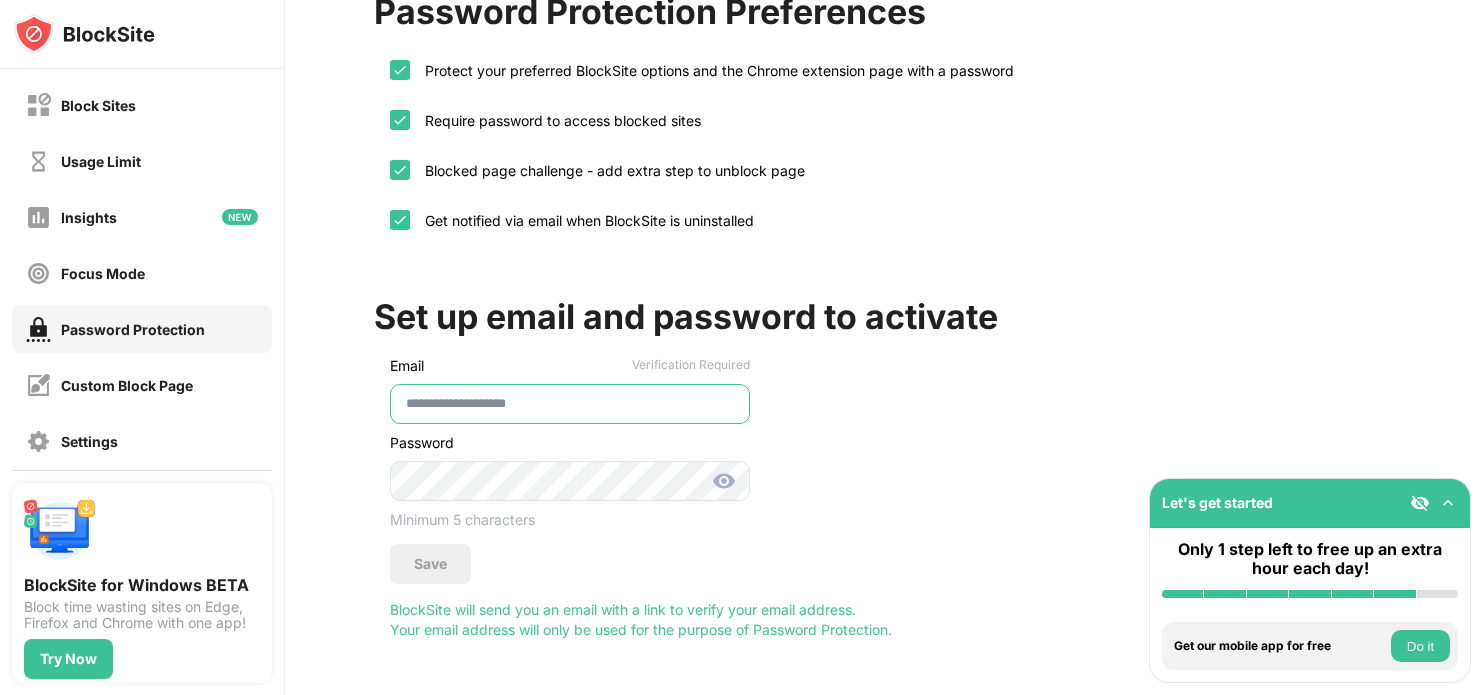 type on "**********" 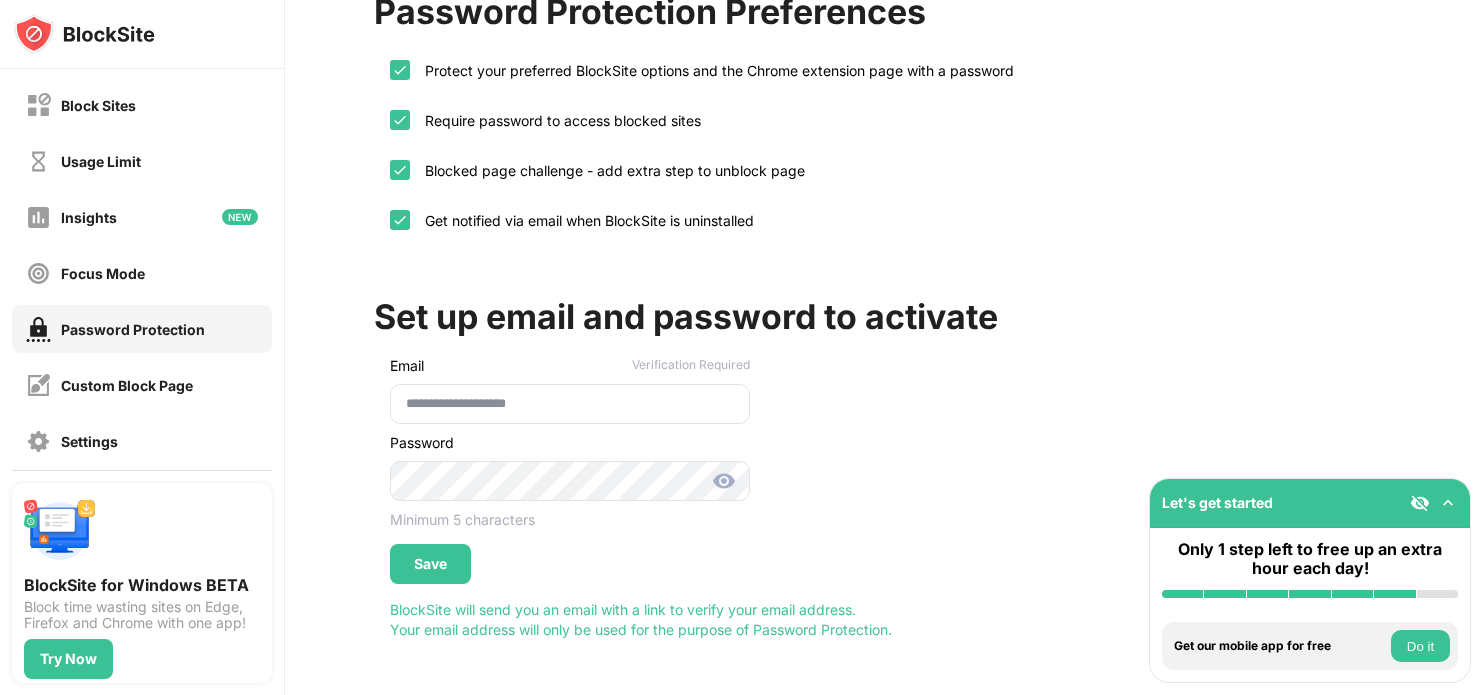 click at bounding box center [724, 481] 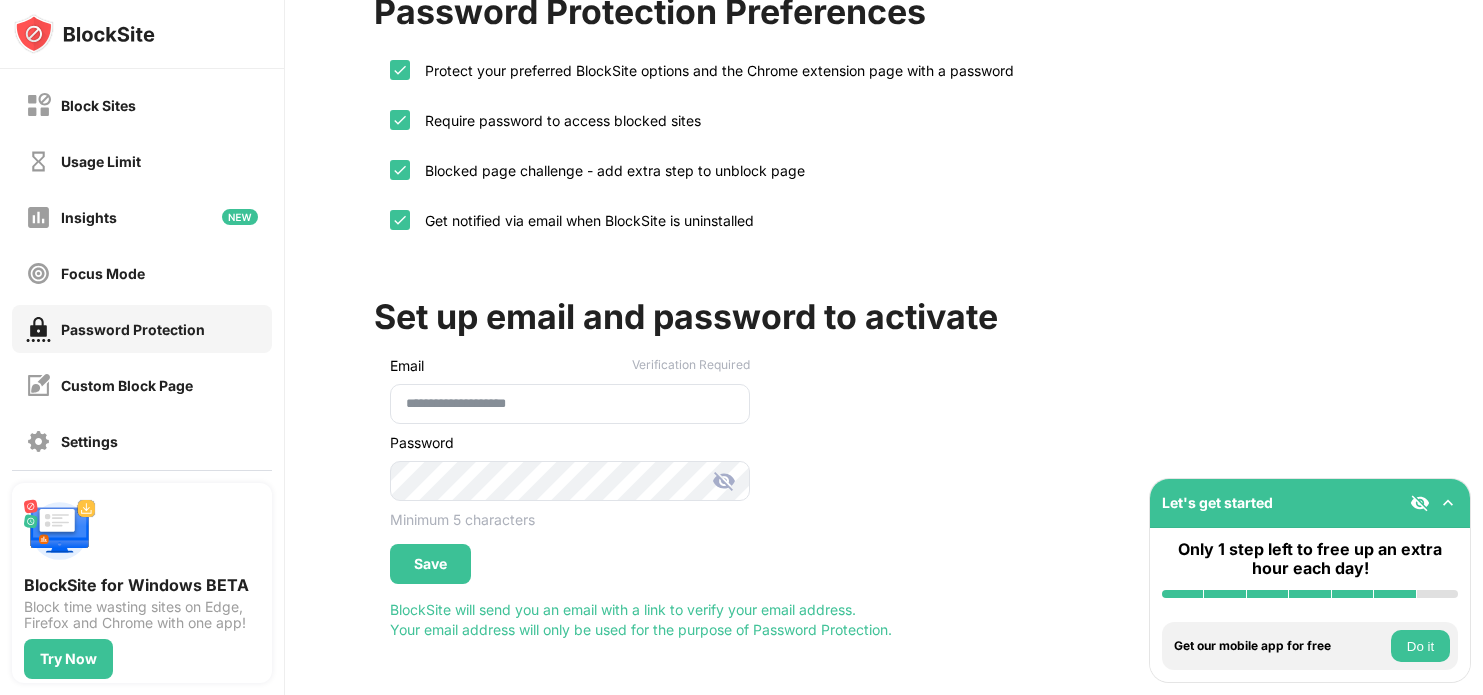 click at bounding box center [724, 481] 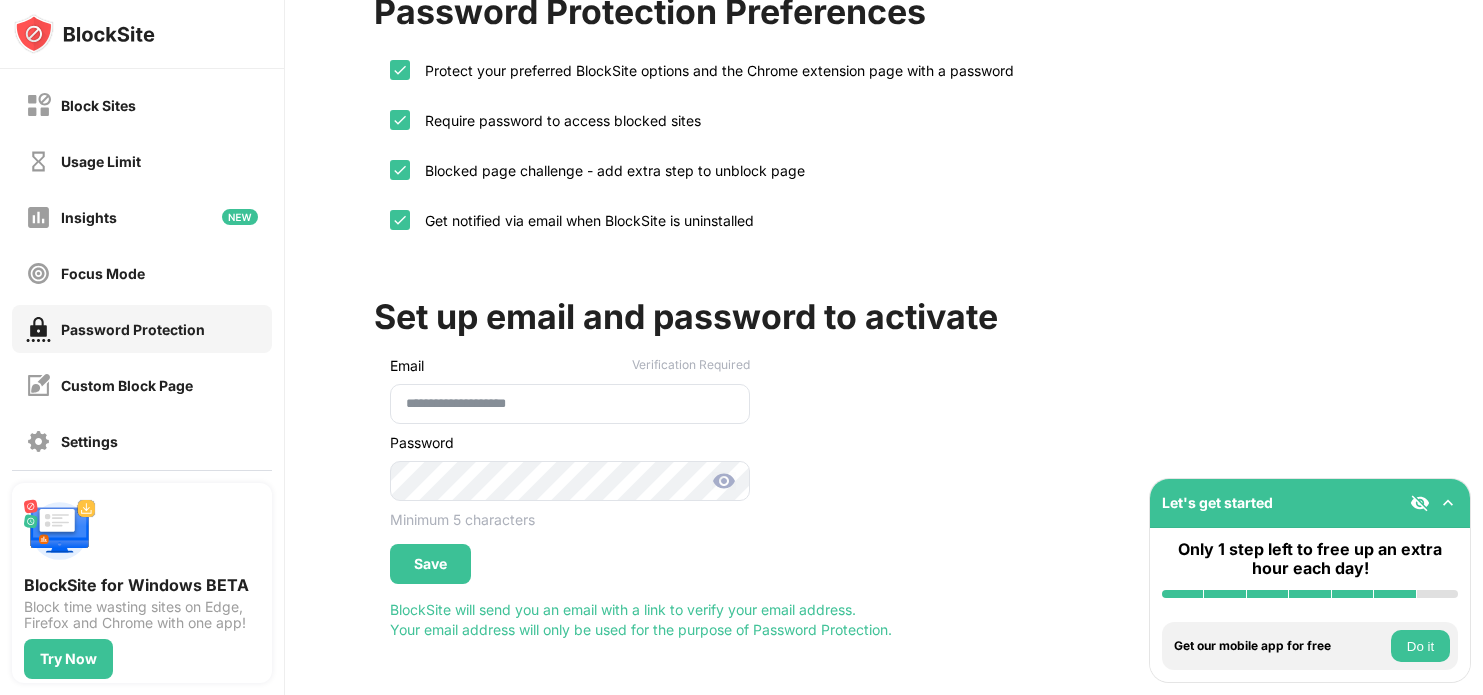 click on "Save" at bounding box center (430, 564) 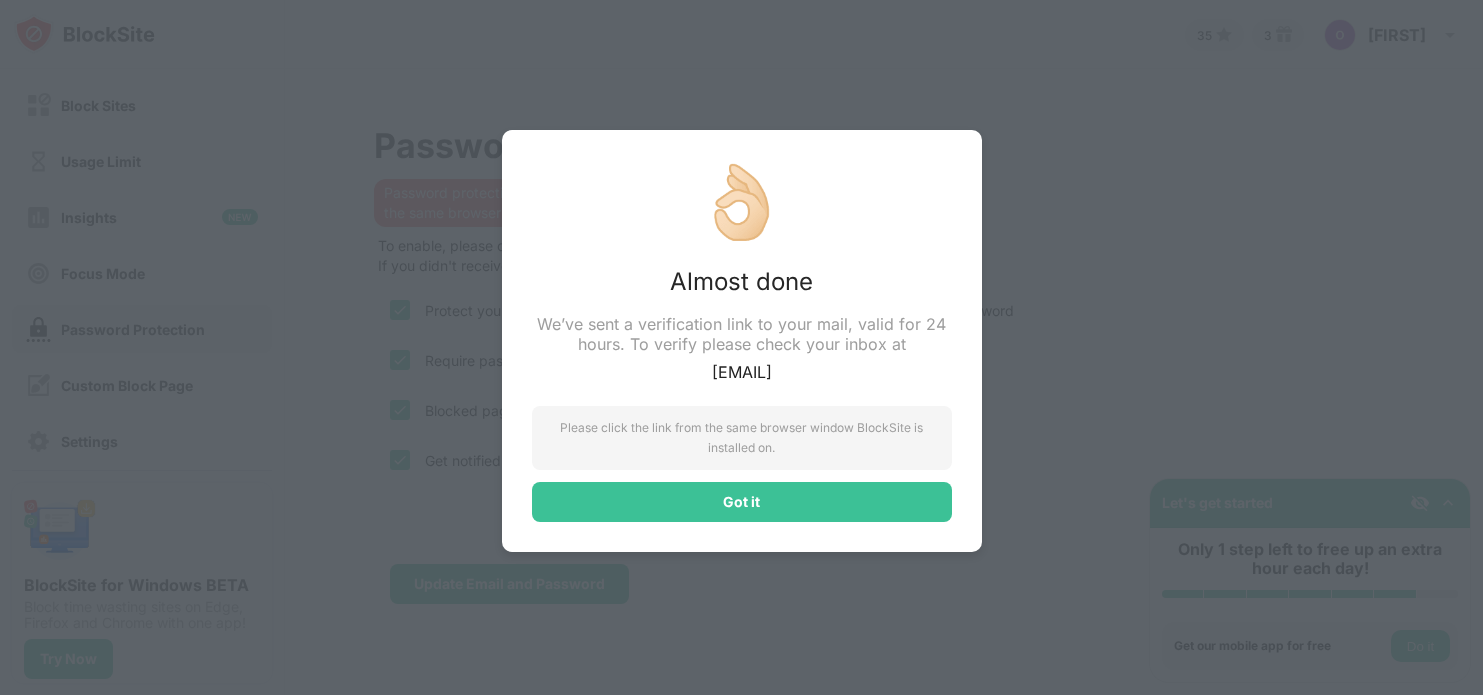 scroll, scrollTop: 0, scrollLeft: 0, axis: both 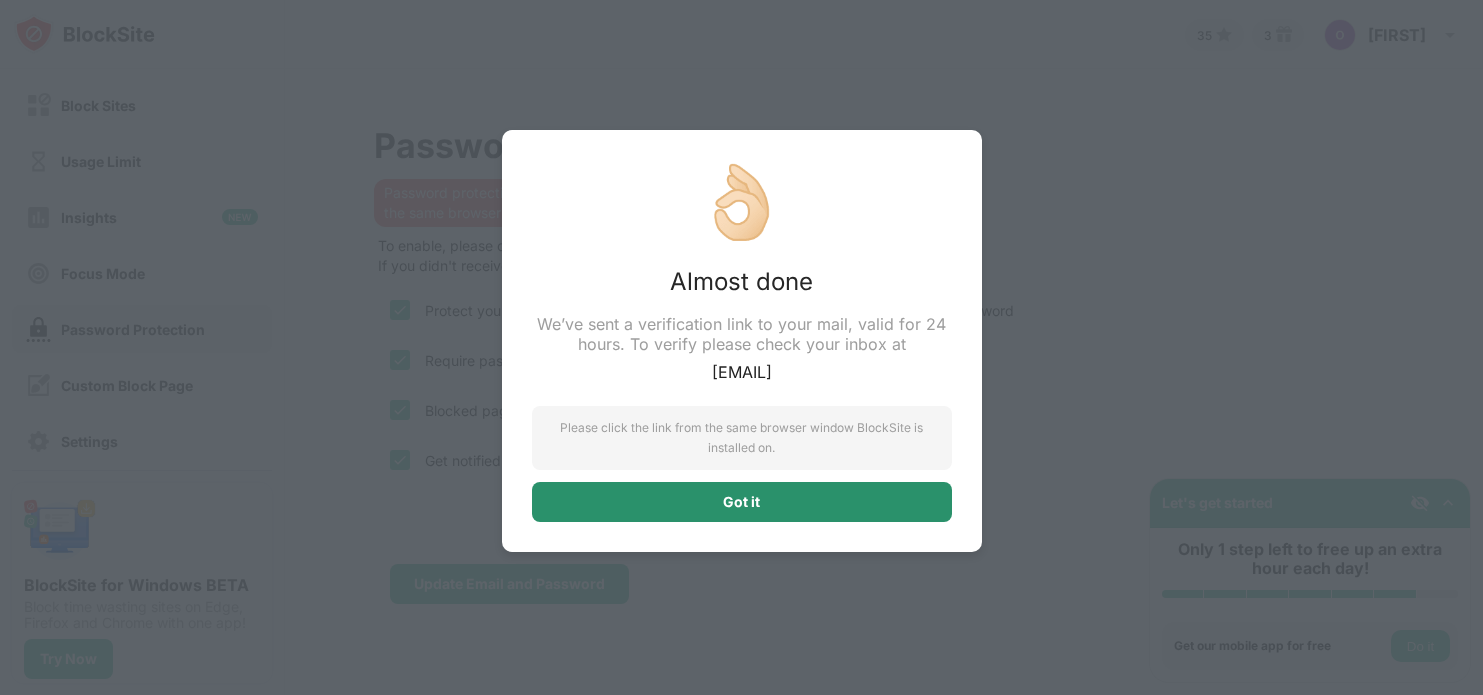 click on "Got it" at bounding box center (742, 502) 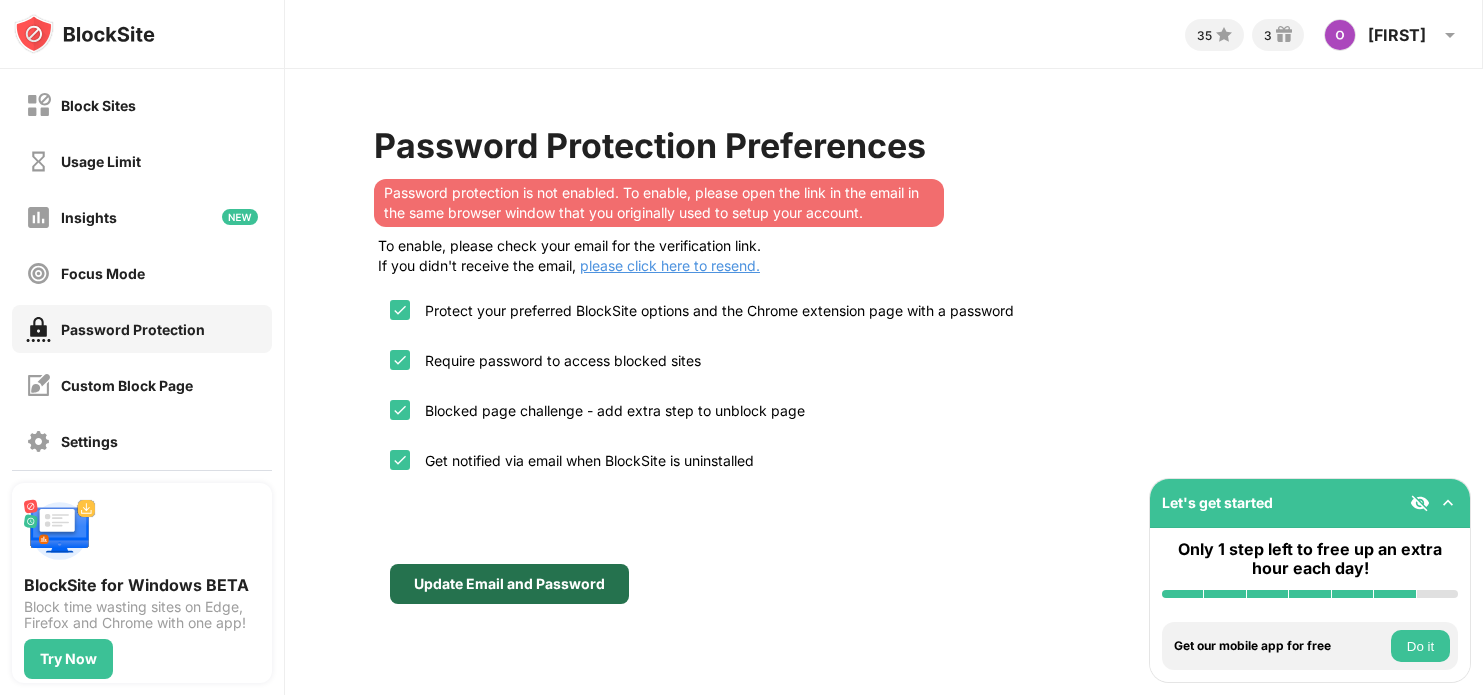 click on "Update Email and Password" at bounding box center (509, 584) 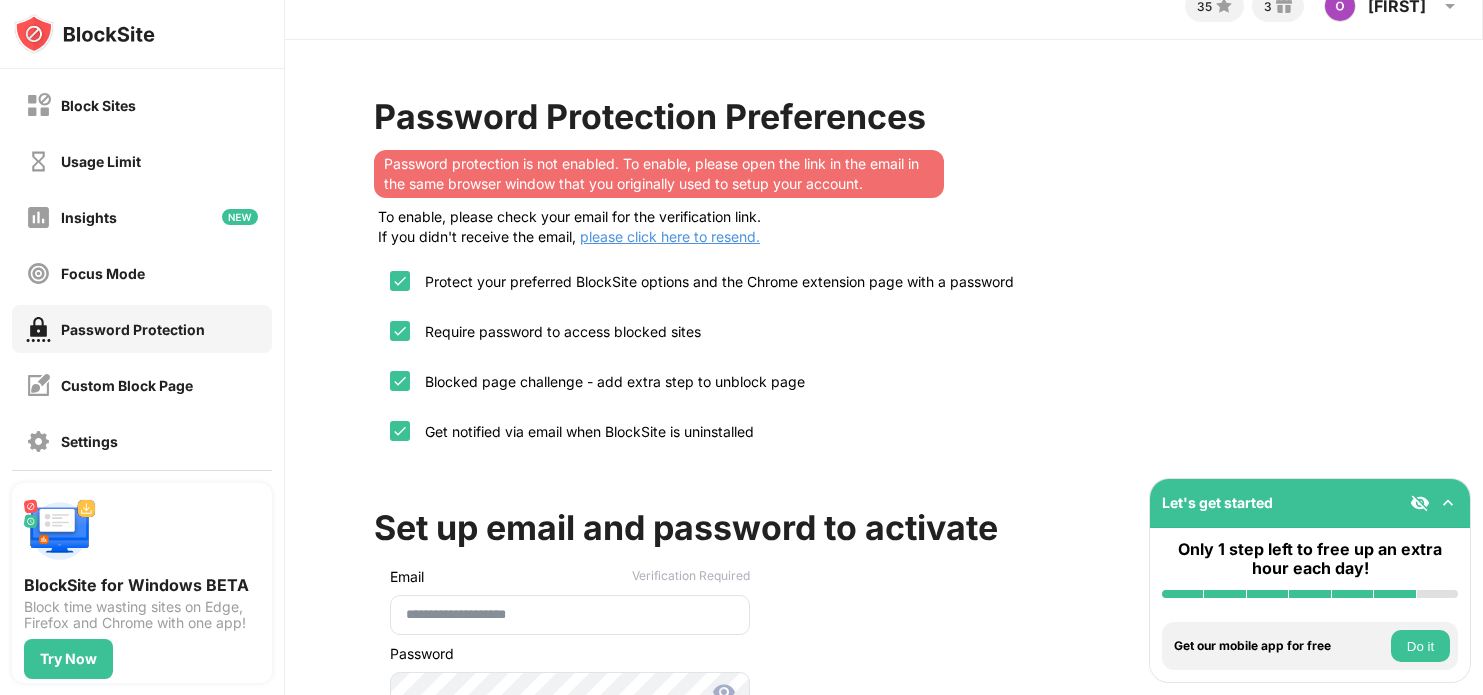 scroll, scrollTop: 103, scrollLeft: 0, axis: vertical 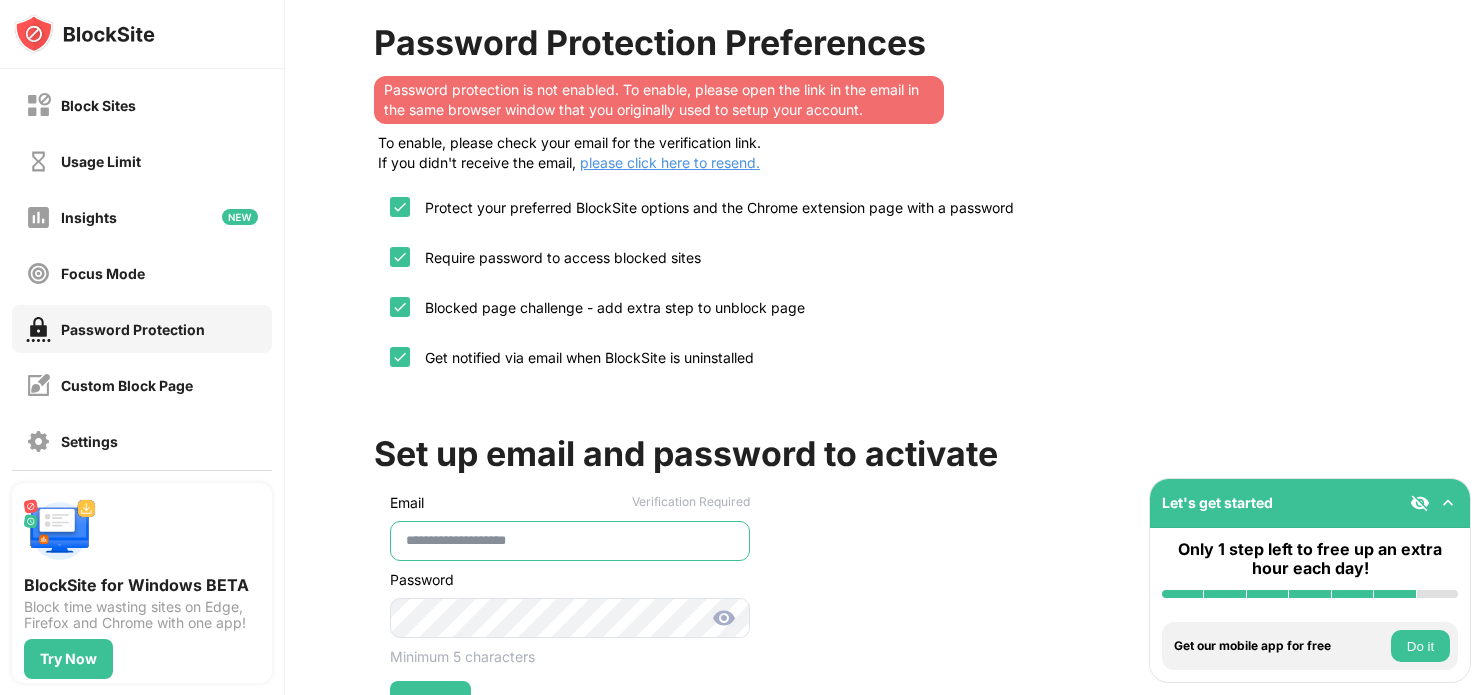 click on "**********" at bounding box center (570, 541) 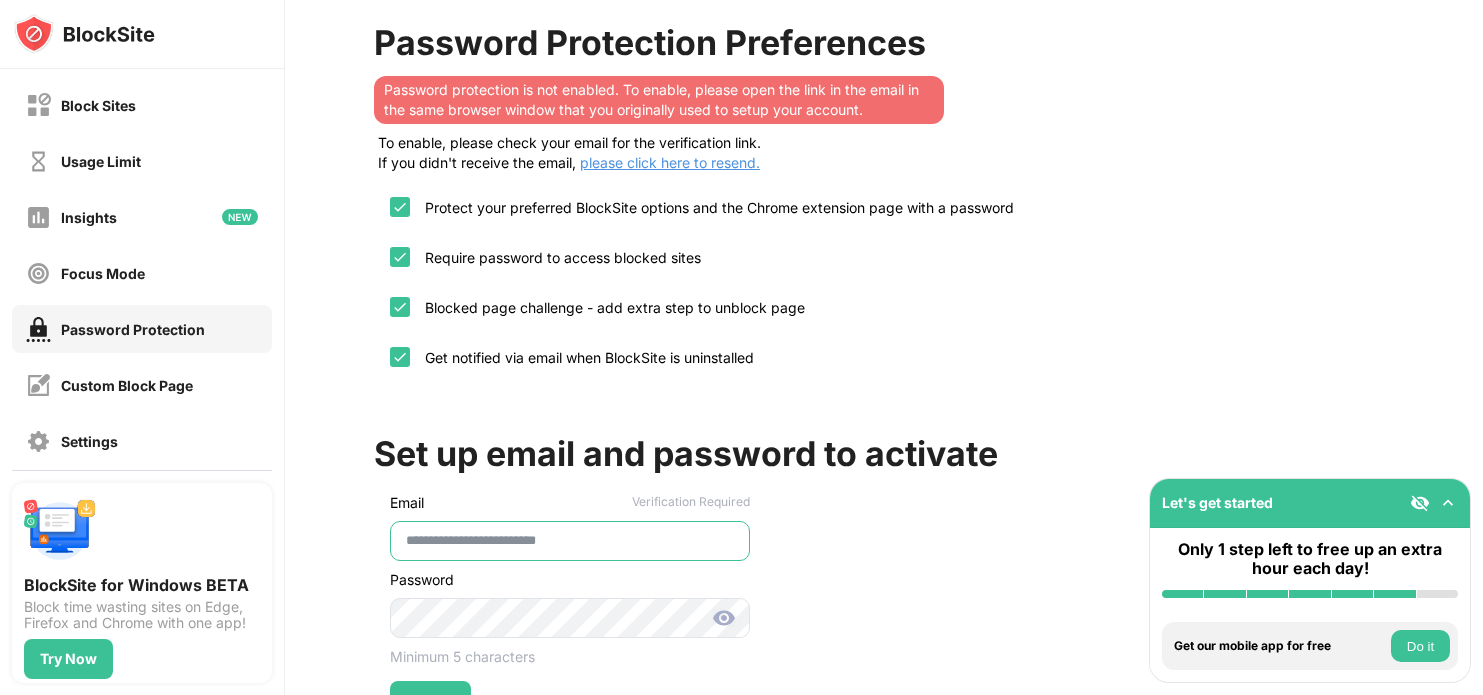 drag, startPoint x: 593, startPoint y: 544, endPoint x: 340, endPoint y: 522, distance: 253.95473 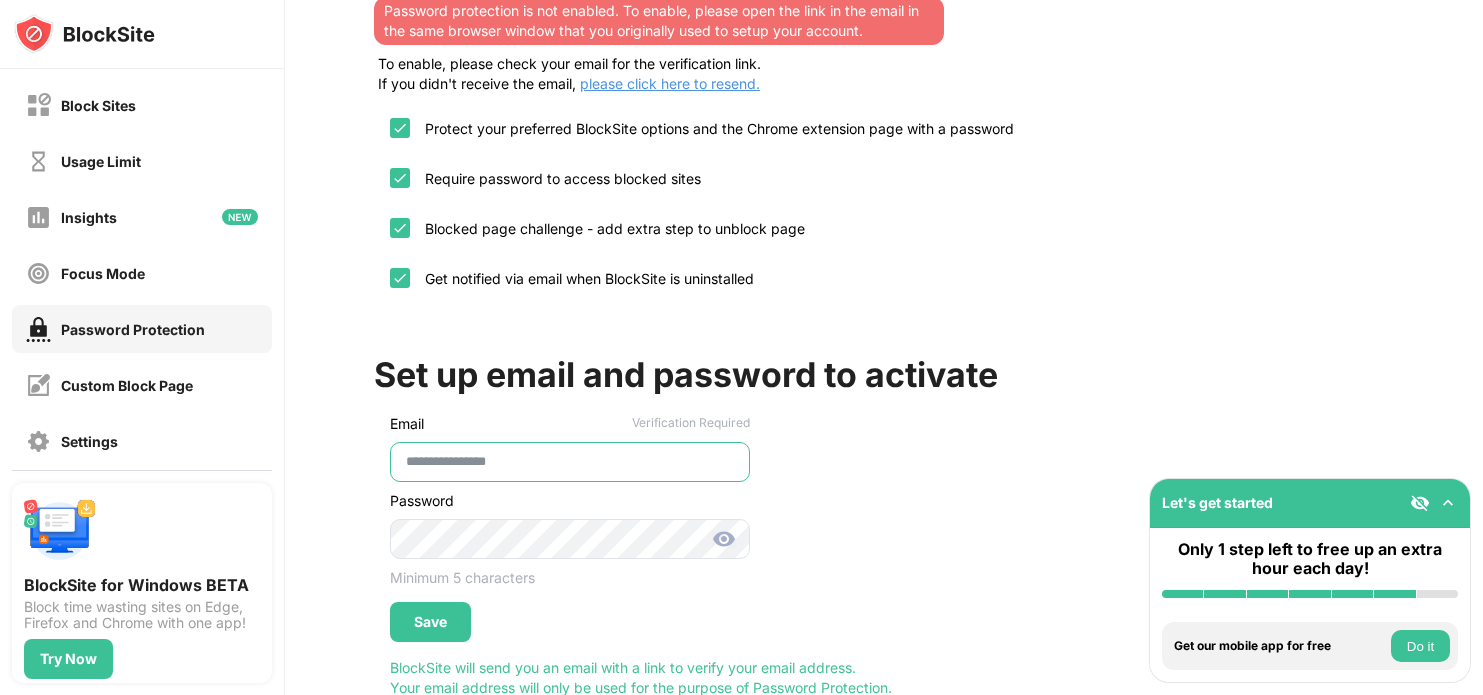 scroll, scrollTop: 207, scrollLeft: 0, axis: vertical 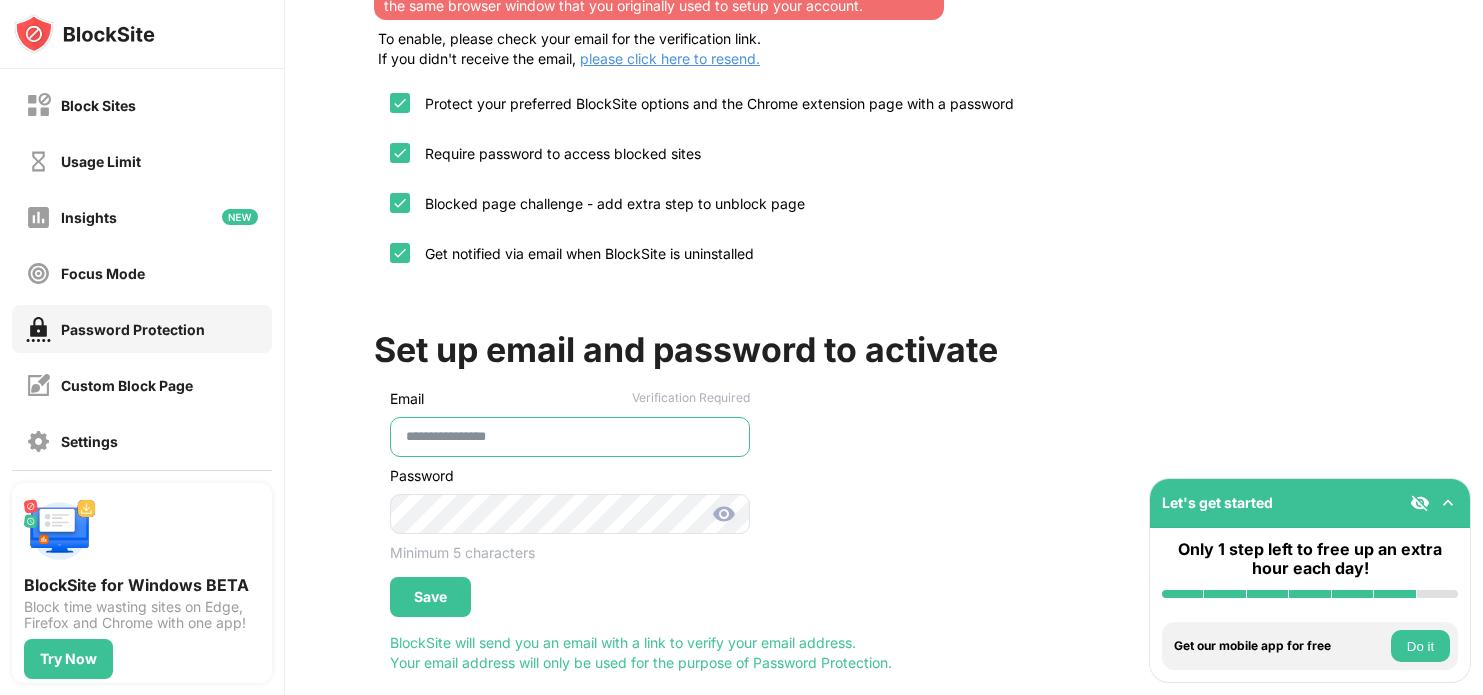 type on "**********" 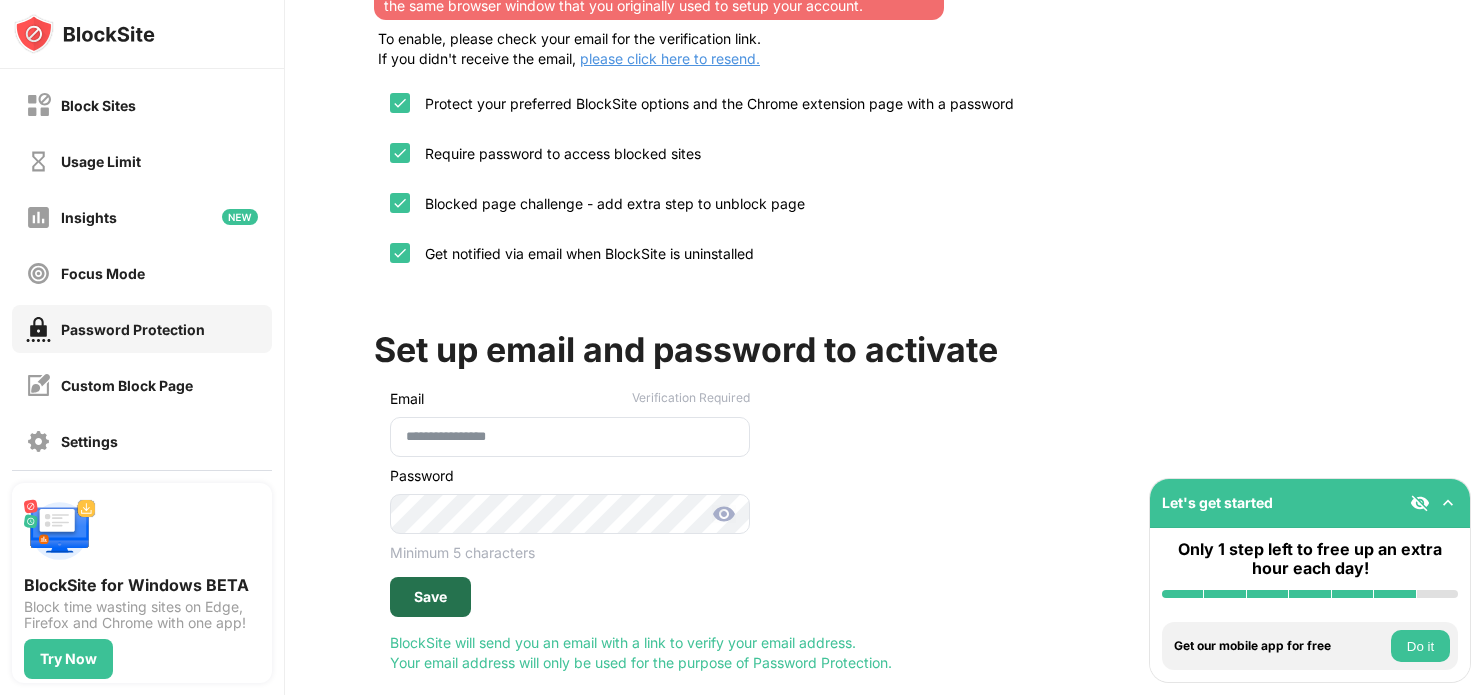 click on "Save" at bounding box center [430, 597] 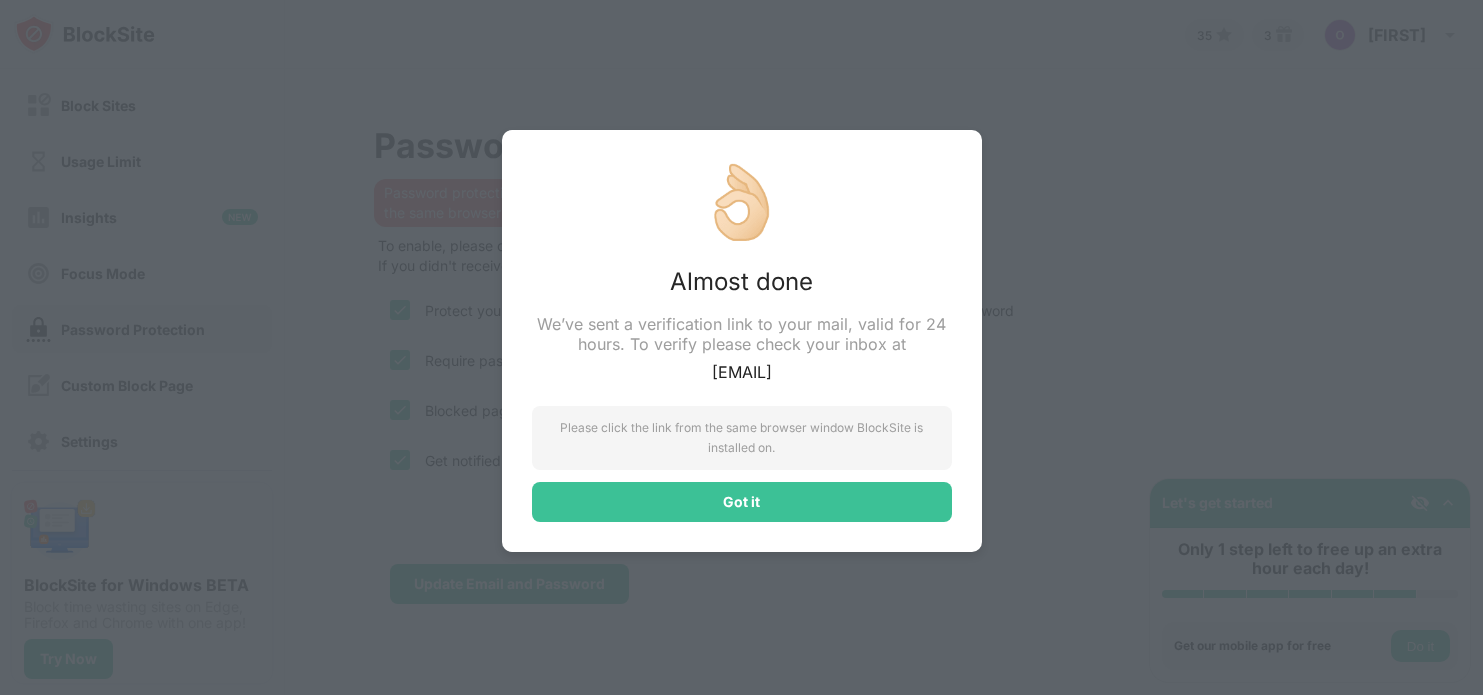 scroll, scrollTop: 0, scrollLeft: 0, axis: both 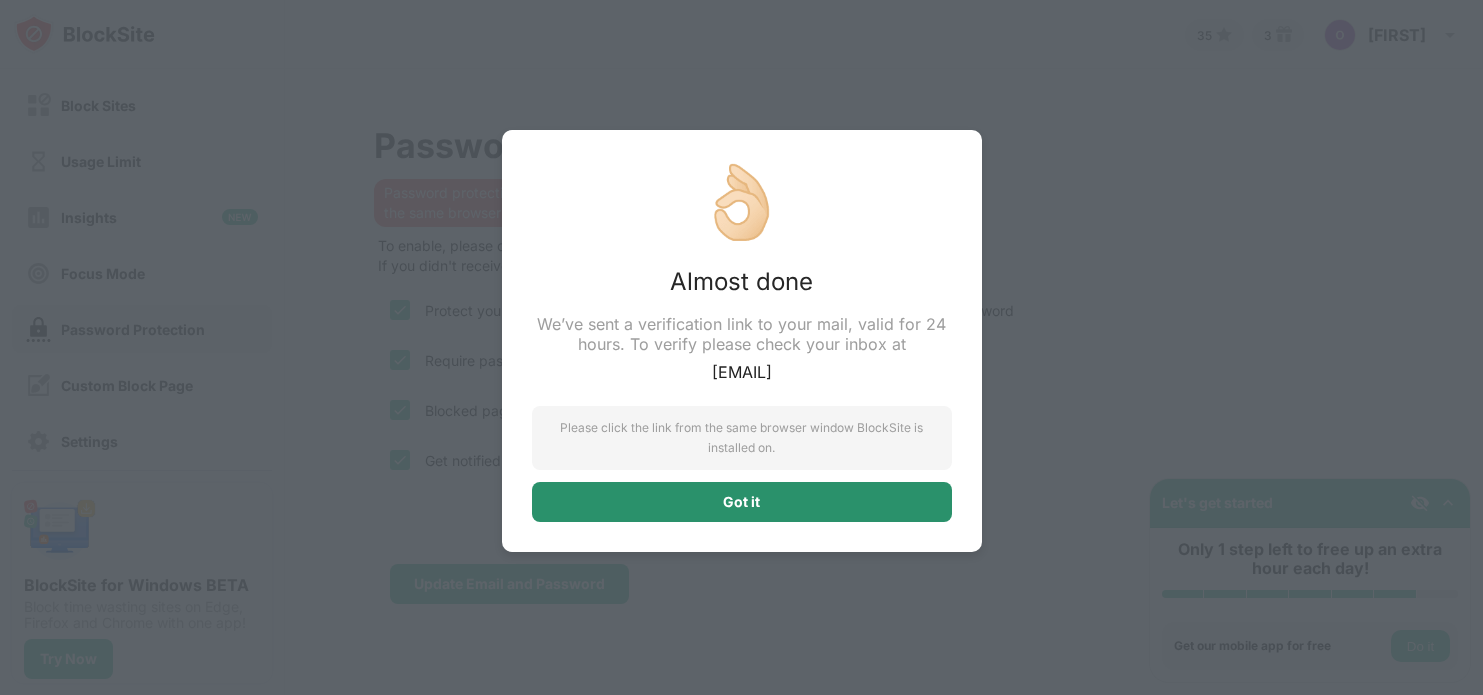 click on "Got it" at bounding box center [742, 502] 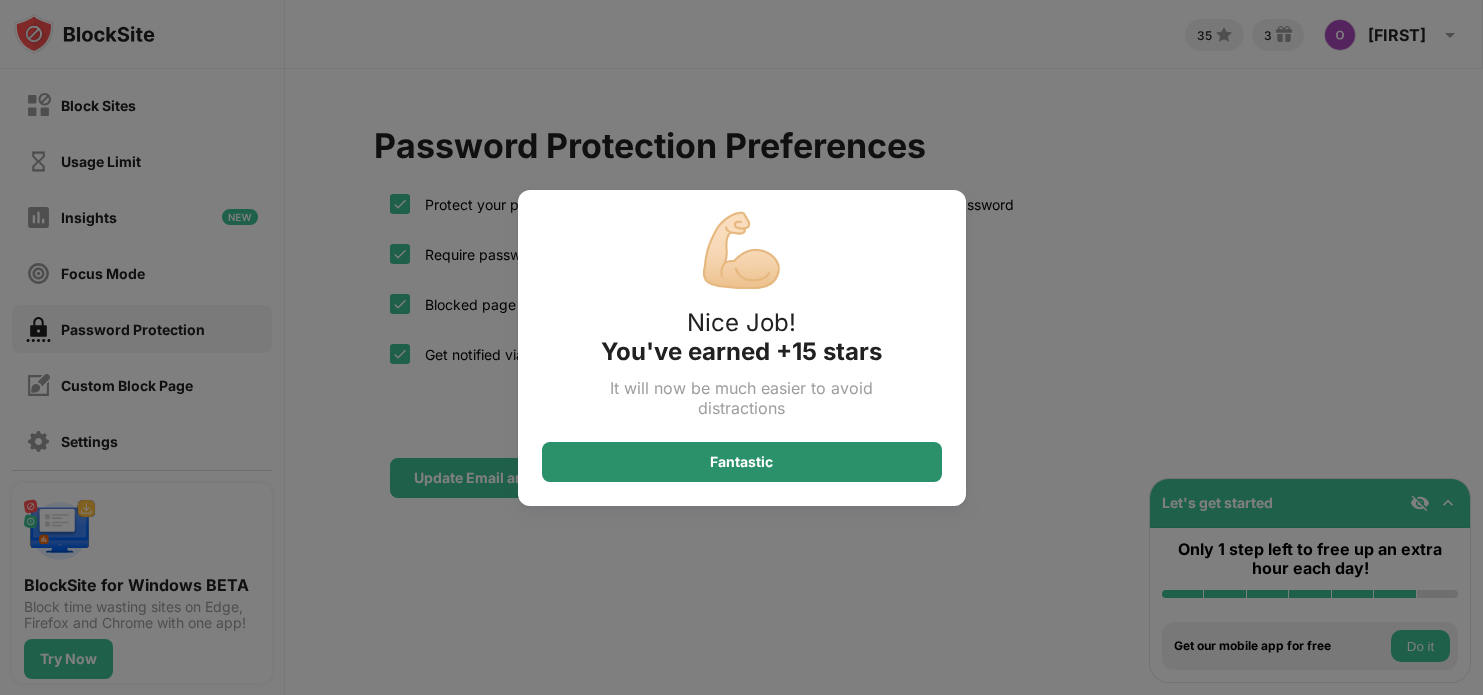 click on "Fantastic" at bounding box center [742, 462] 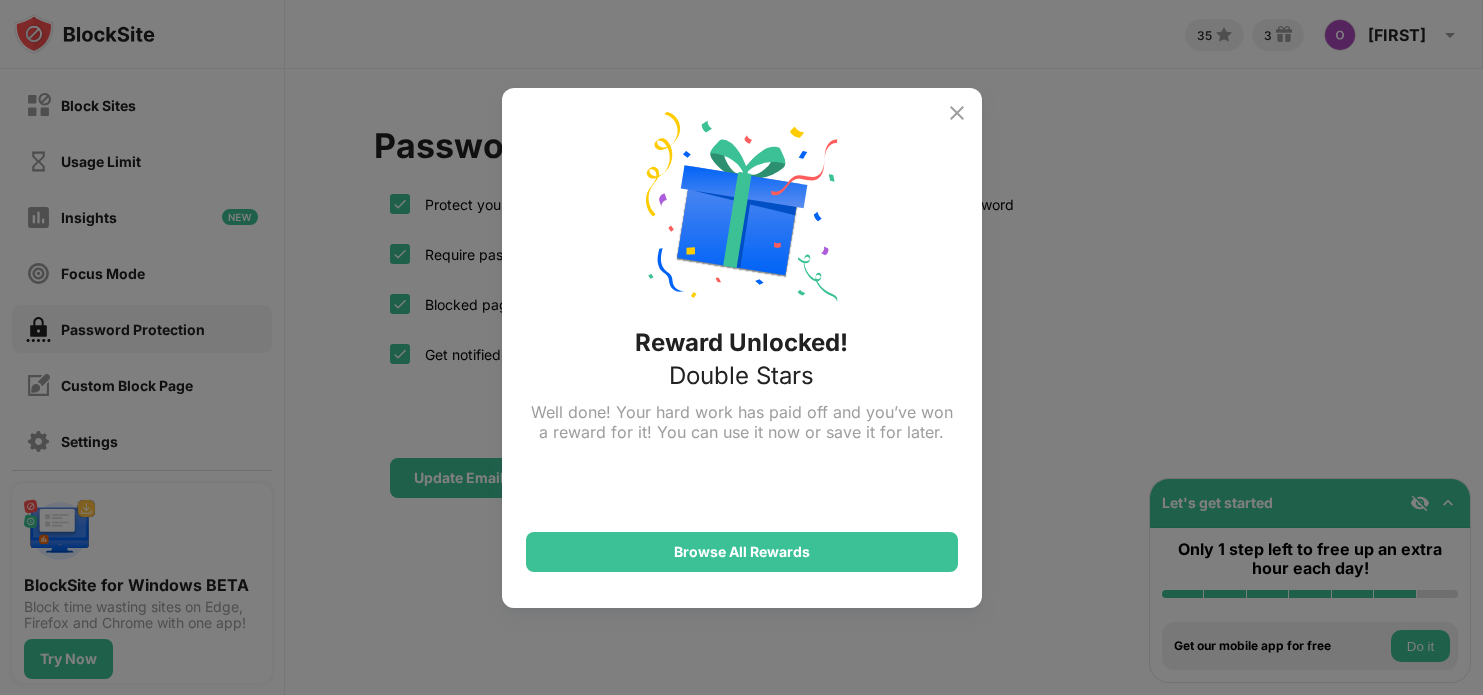 click at bounding box center (957, 113) 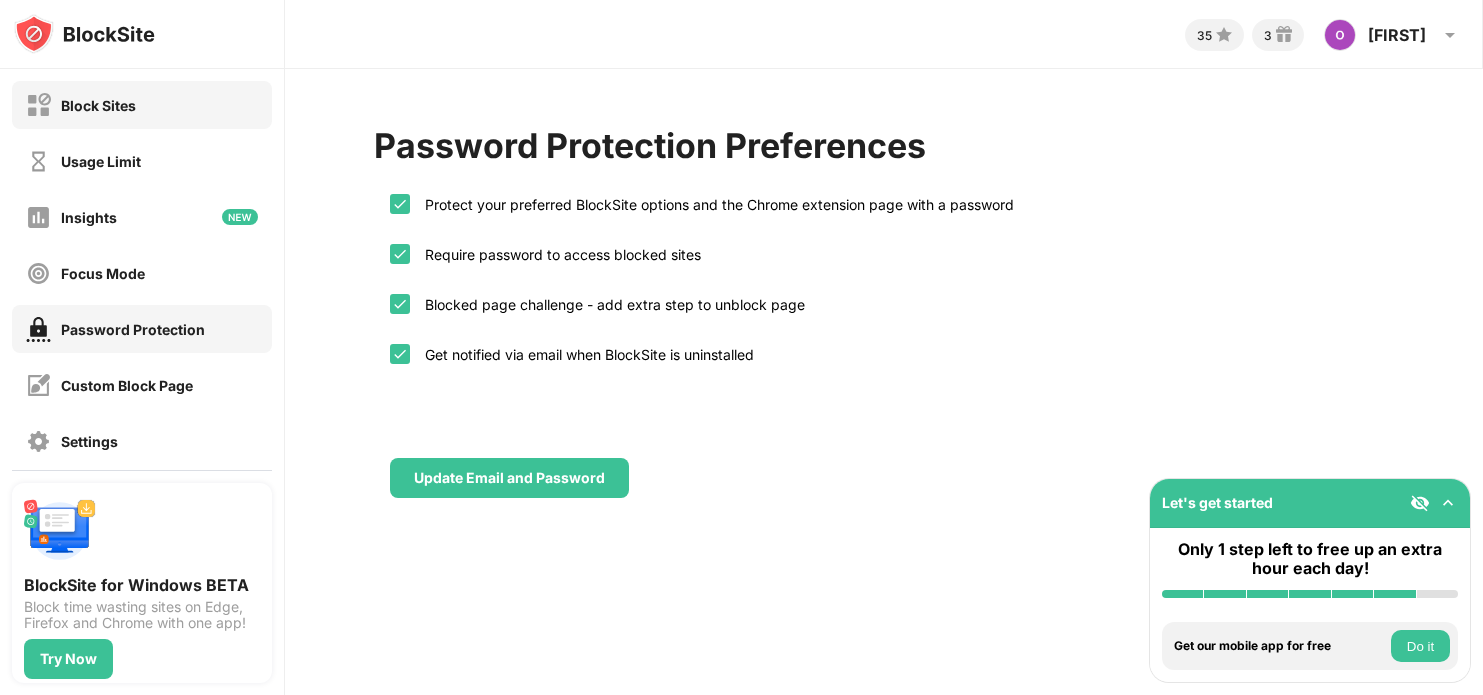 click on "Block Sites" at bounding box center (142, 105) 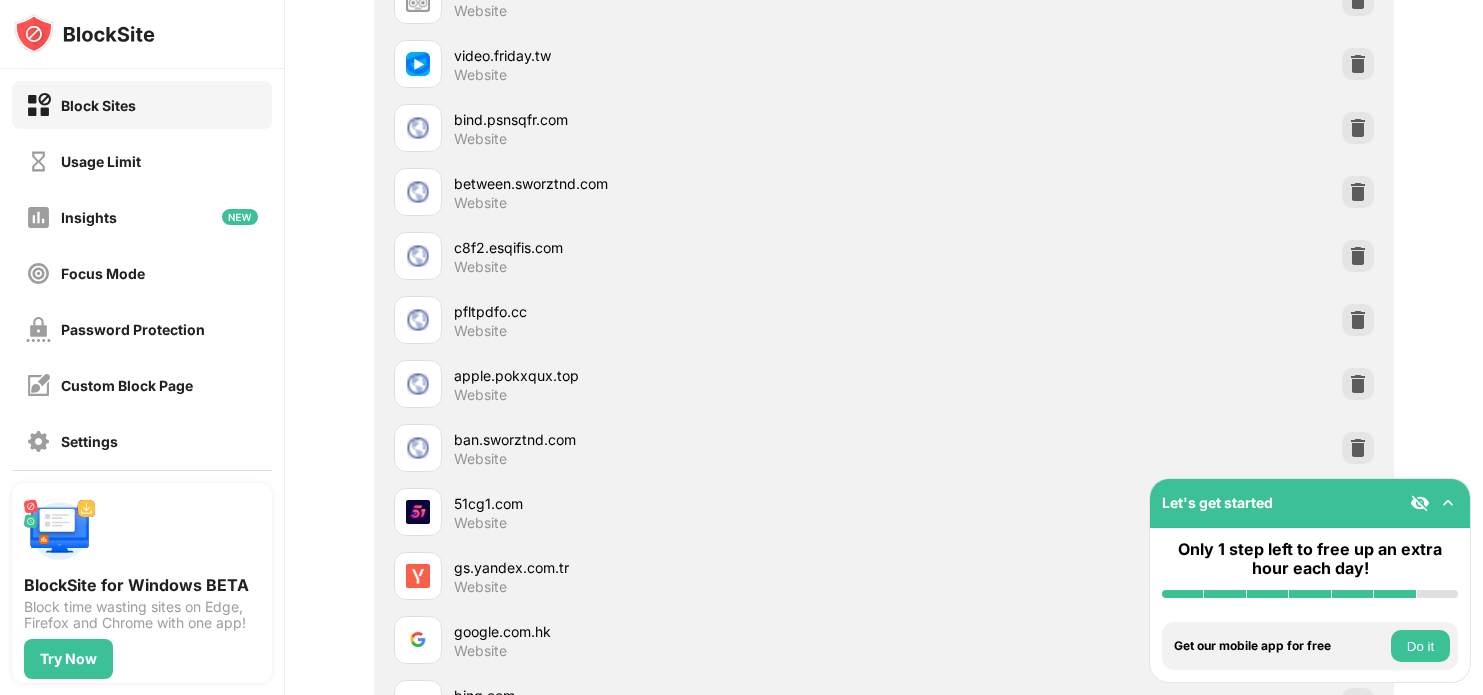 scroll, scrollTop: 1687, scrollLeft: 0, axis: vertical 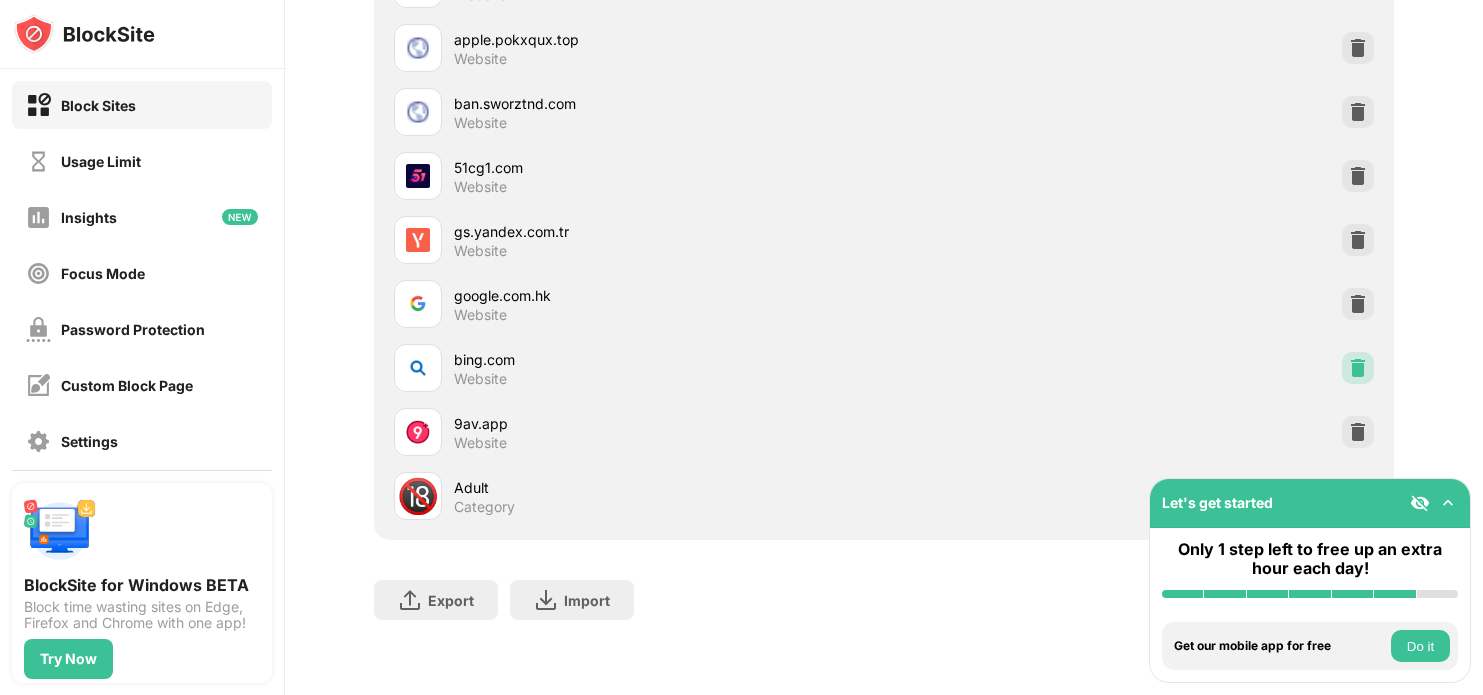 click at bounding box center [1358, 368] 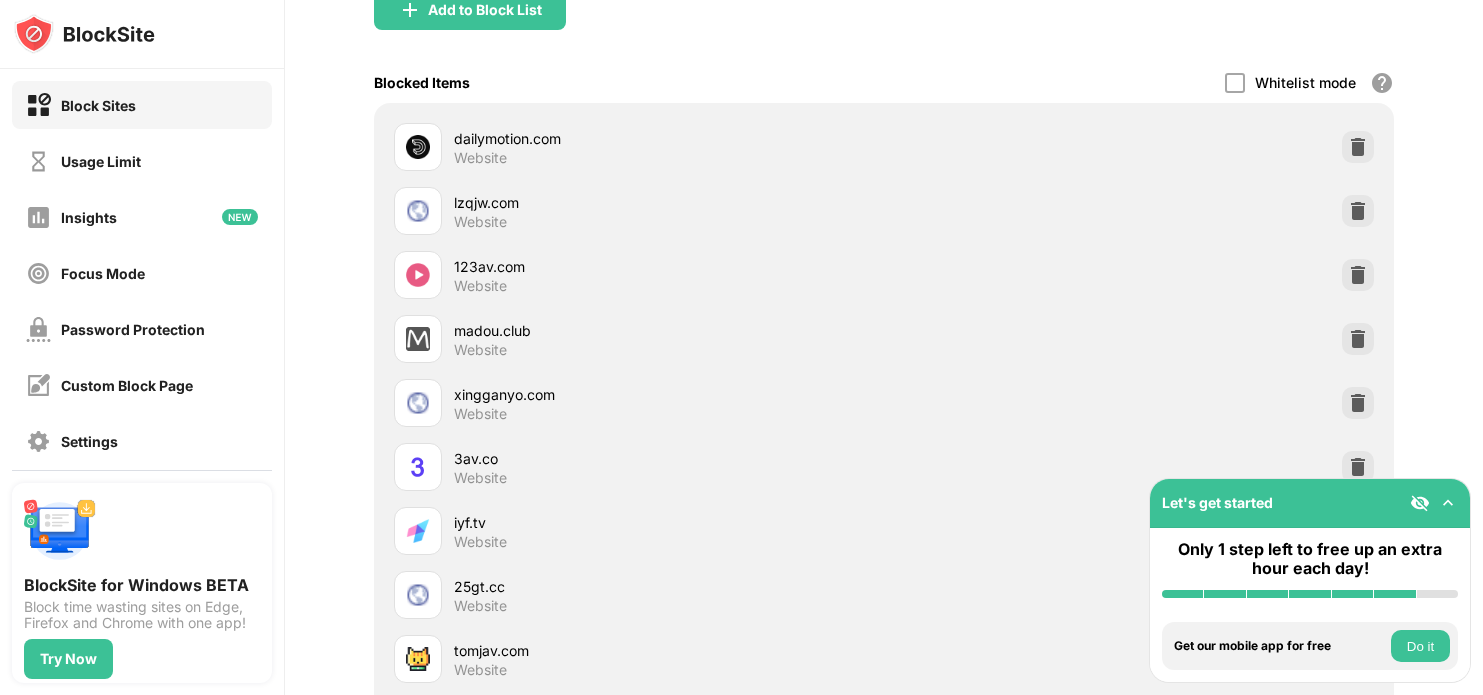 scroll, scrollTop: 0, scrollLeft: 0, axis: both 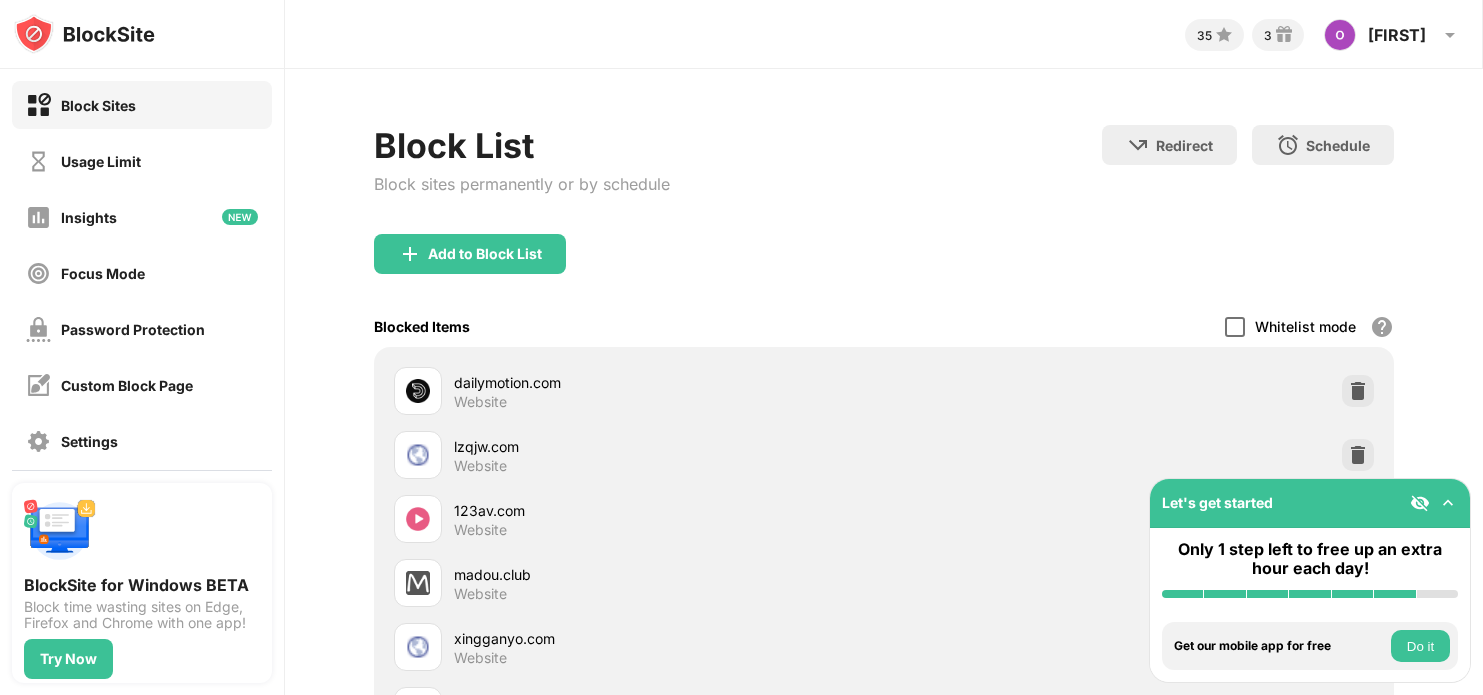 click at bounding box center [1235, 327] 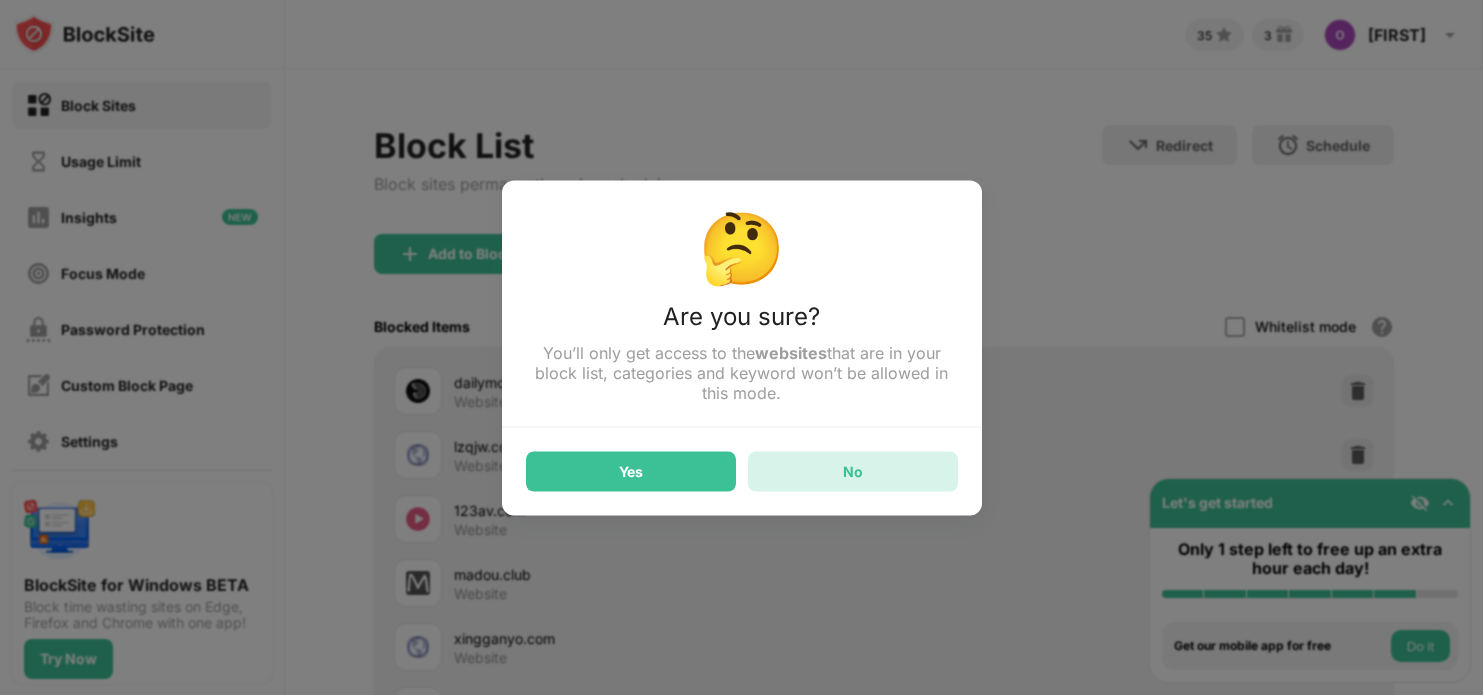 click on "No" at bounding box center (853, 471) 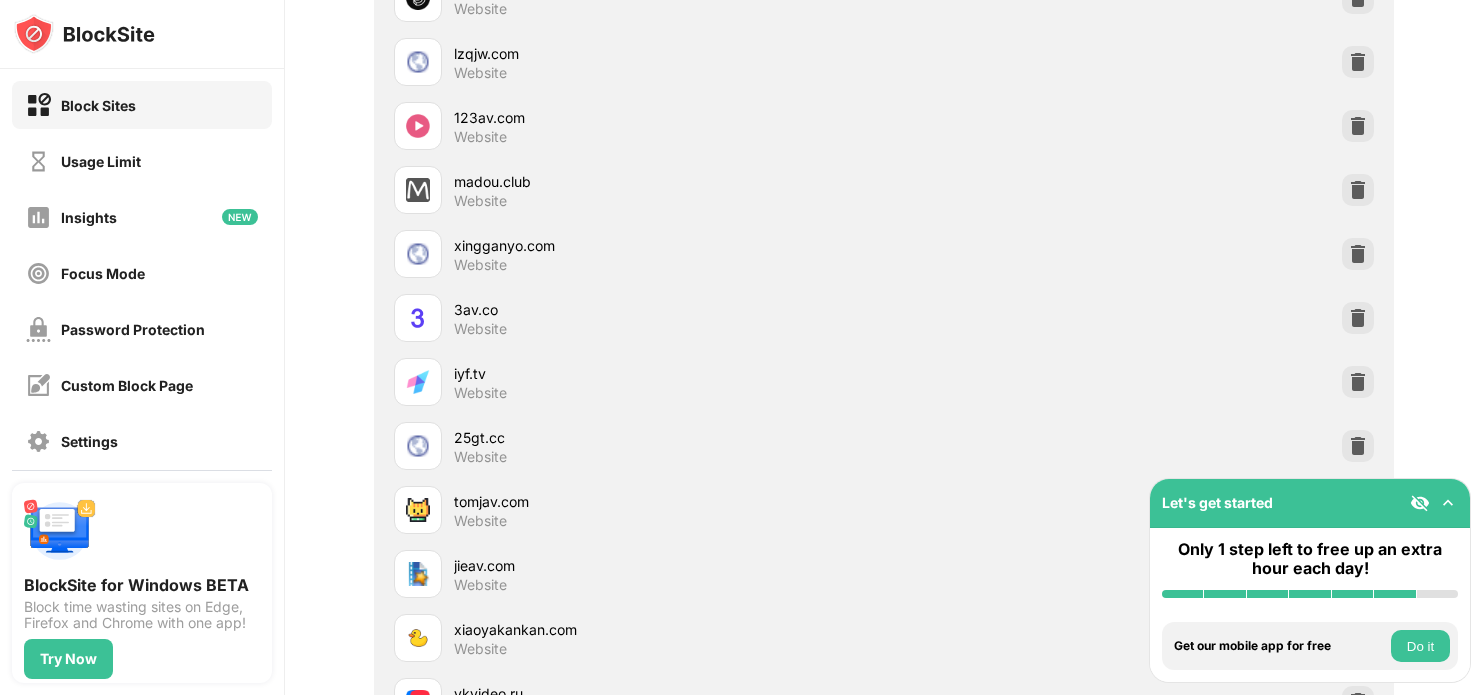 scroll, scrollTop: 311, scrollLeft: 0, axis: vertical 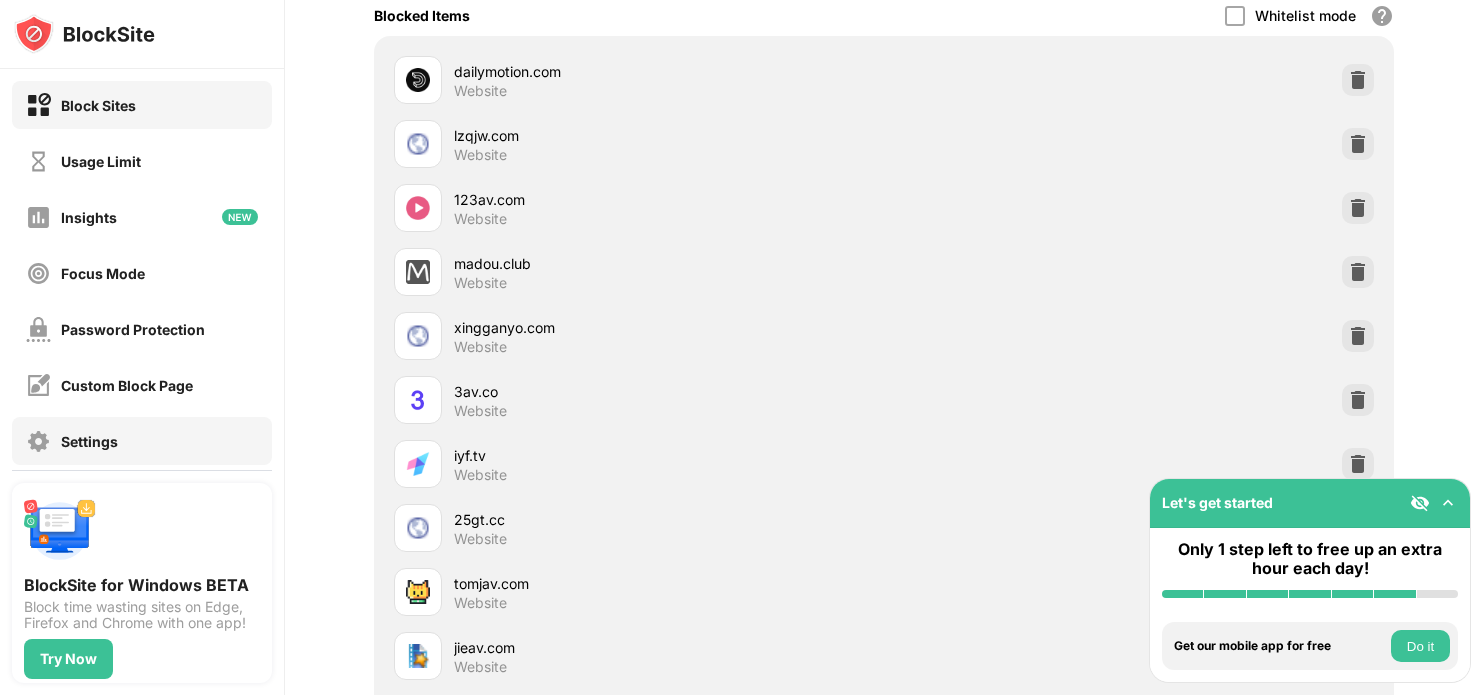 click on "Settings" at bounding box center [142, 441] 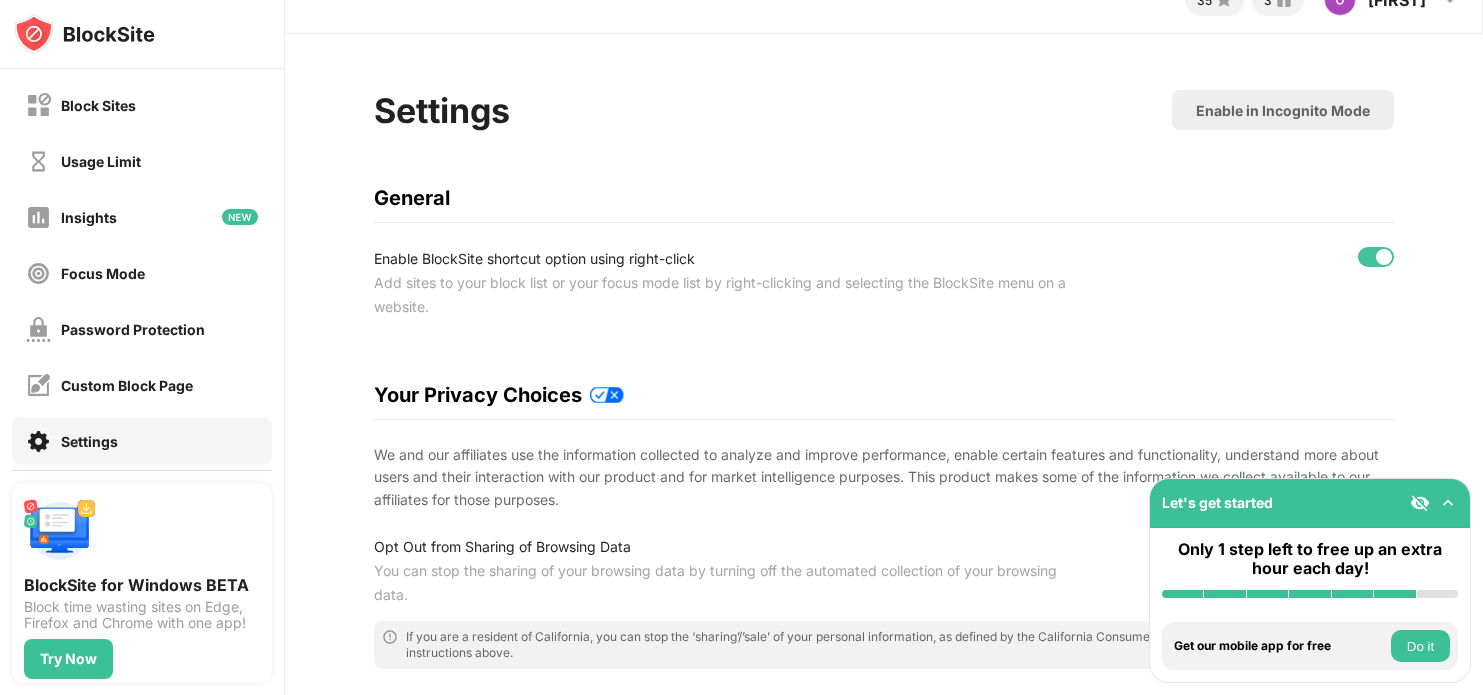 scroll, scrollTop: 0, scrollLeft: 0, axis: both 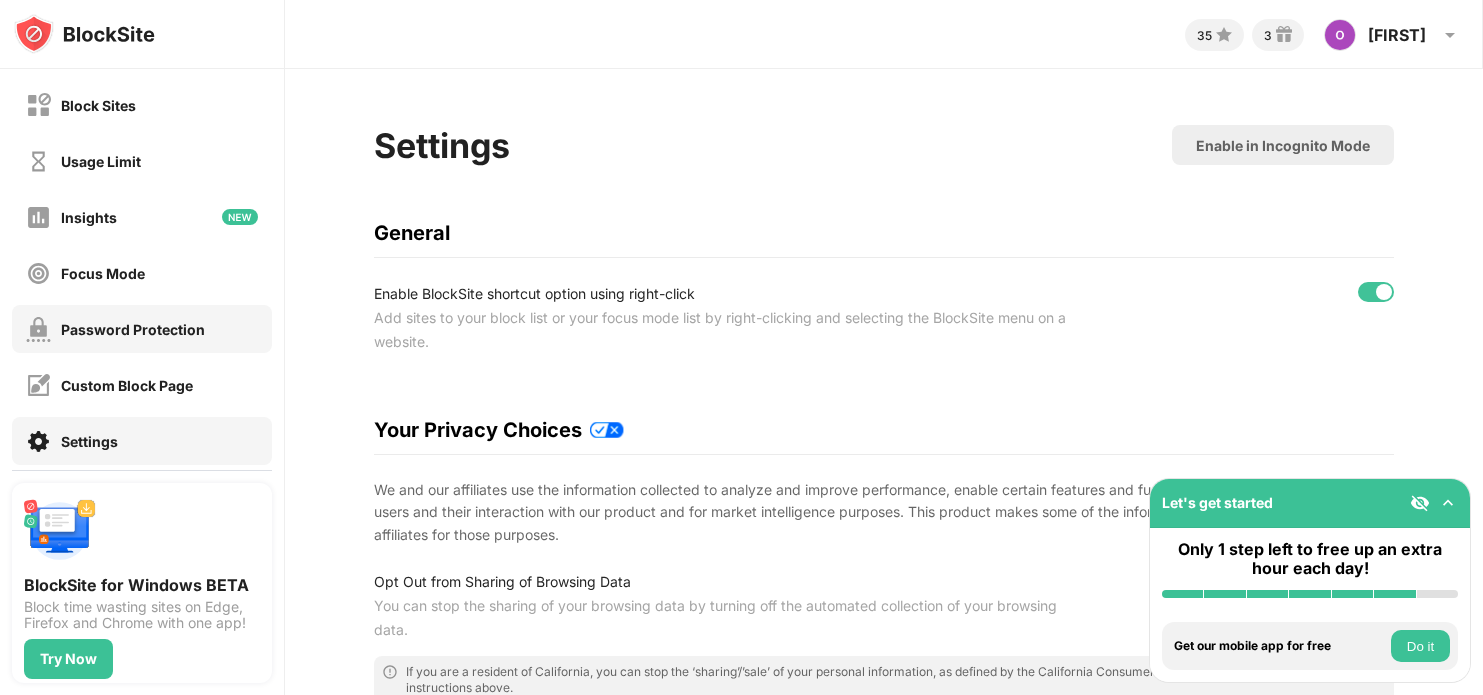 click on "Password Protection" at bounding box center (142, 329) 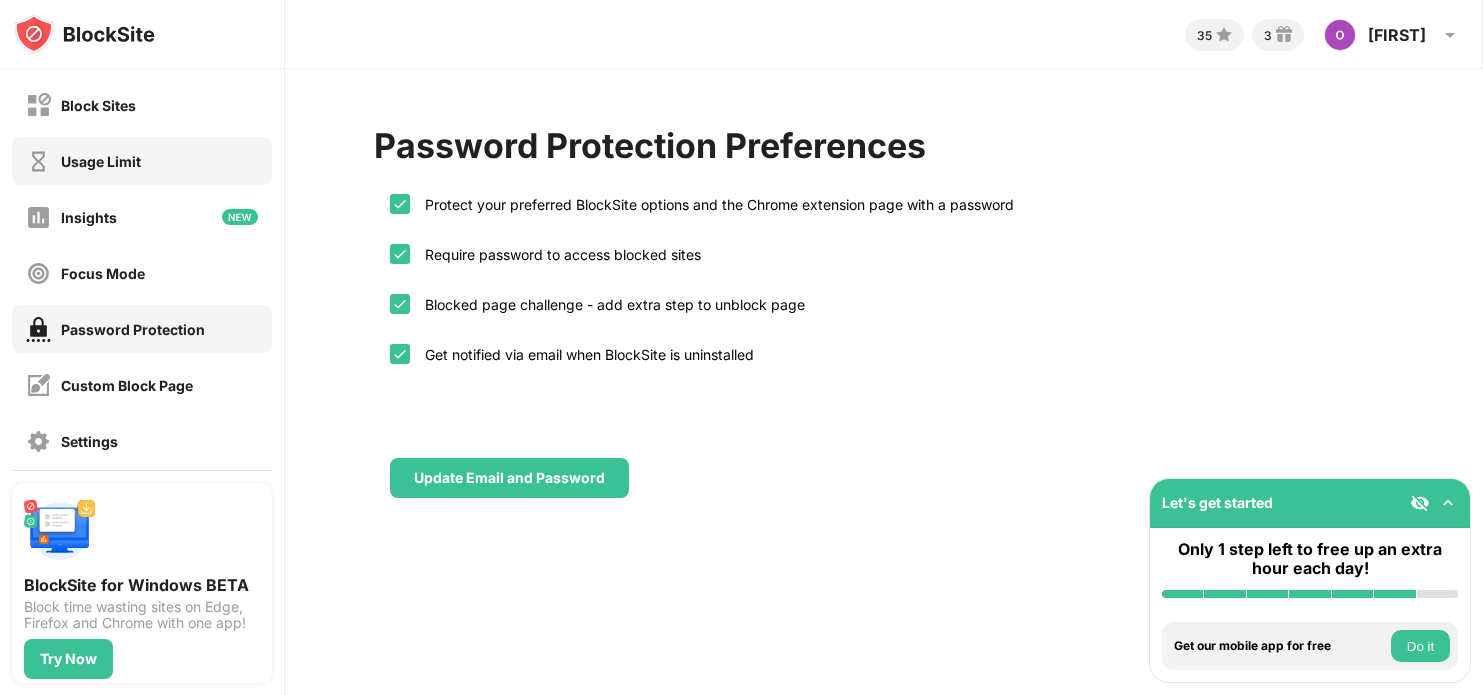 click on "Usage Limit" at bounding box center [142, 161] 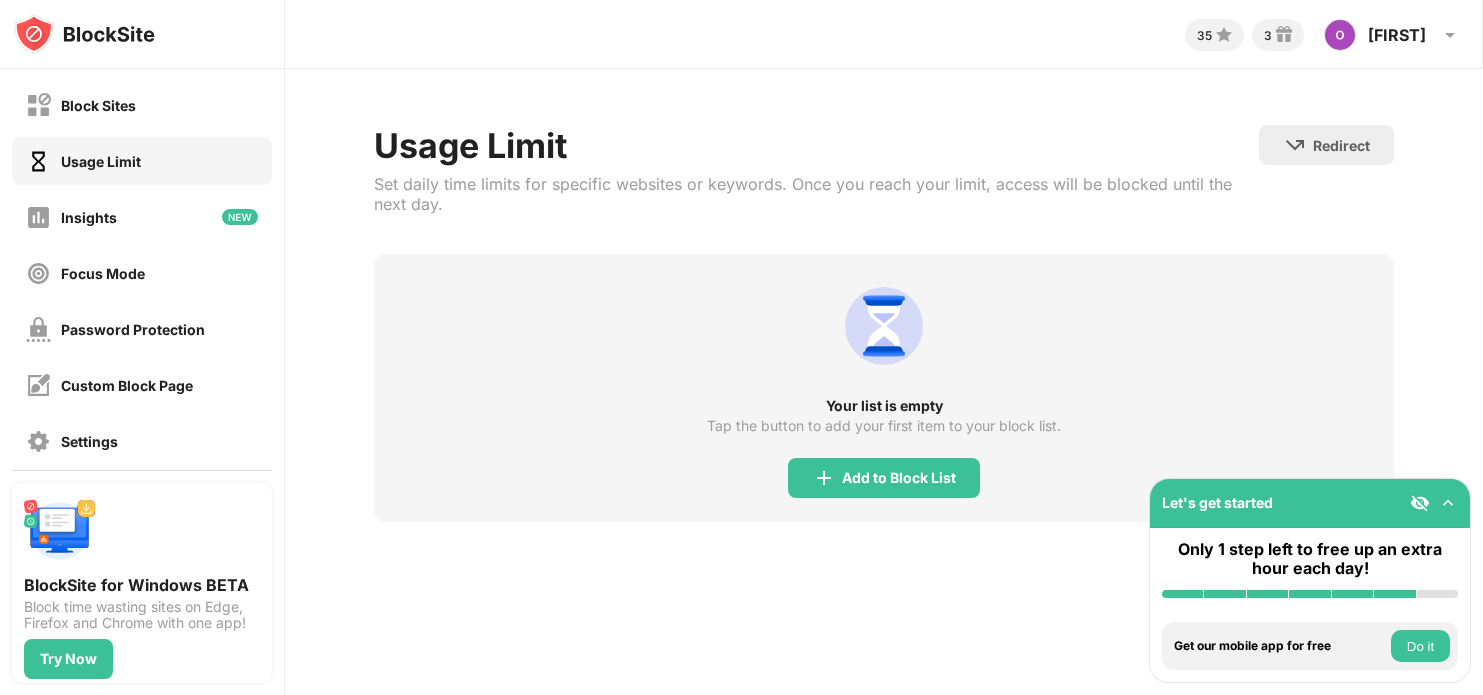 click on "Block Sites Usage Limit Insights Focus Mode Password Protection Custom Block Page Settings About" at bounding box center [142, 301] 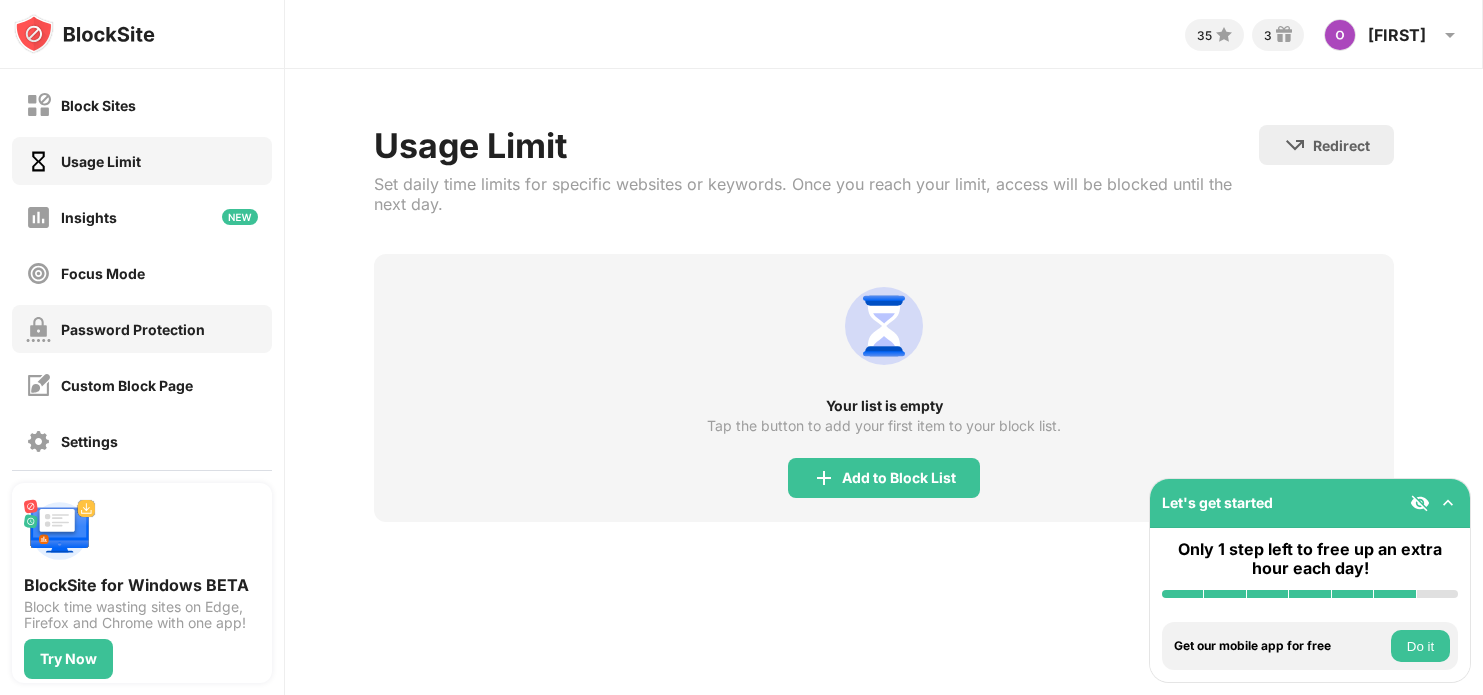 click on "Password Protection" at bounding box center [133, 329] 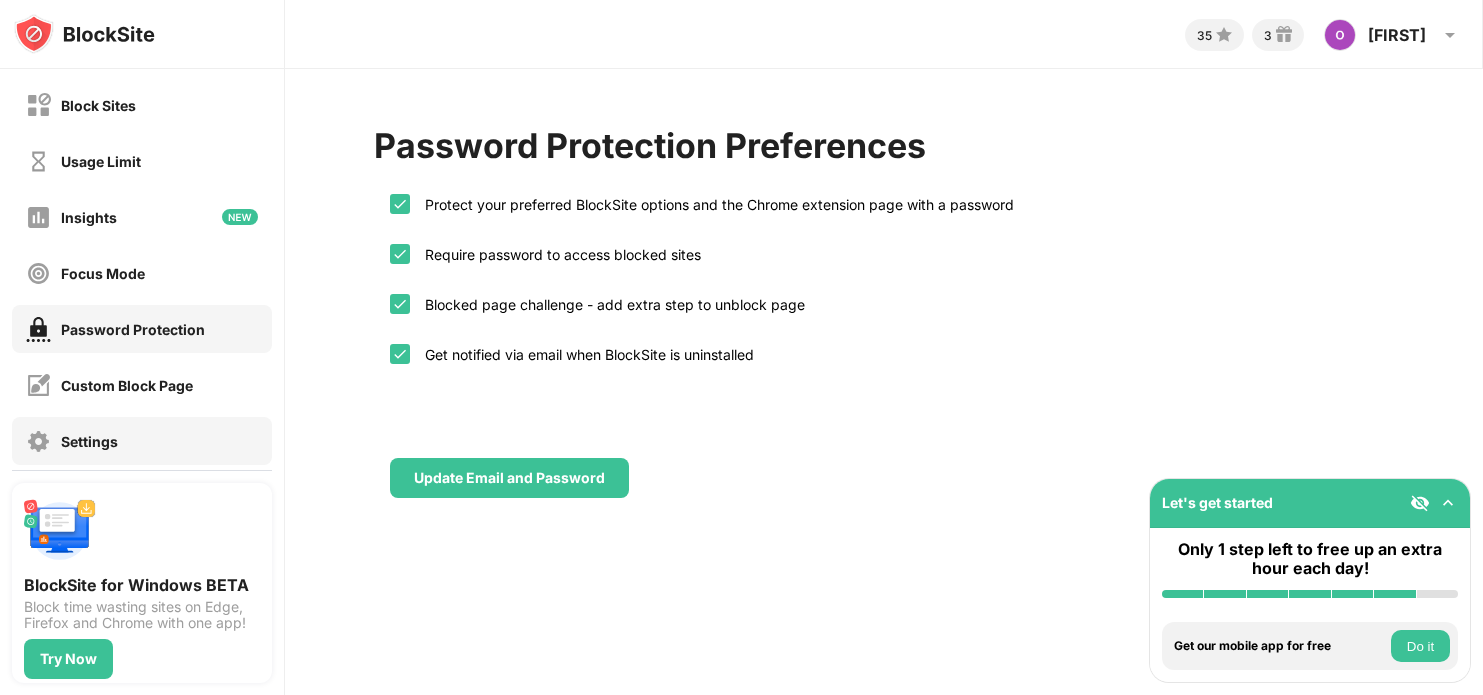 click on "Settings" at bounding box center [142, 441] 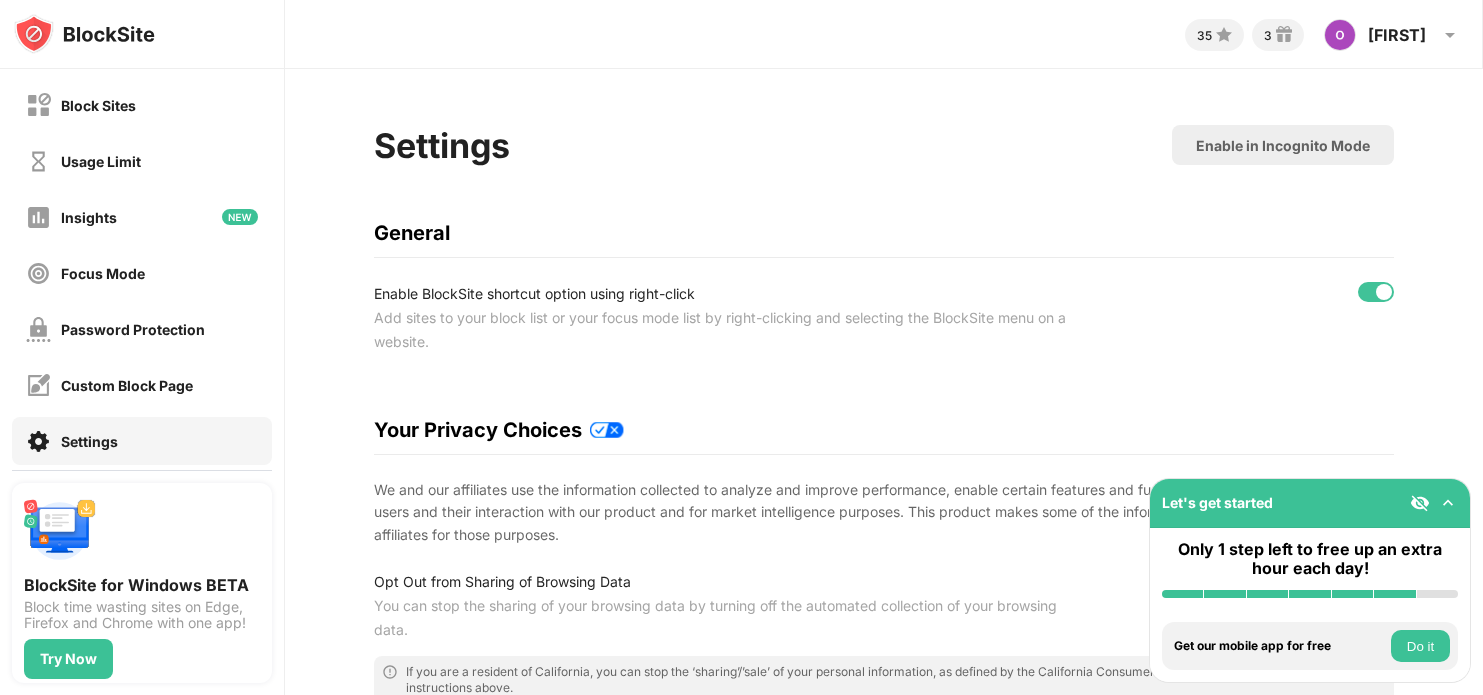 click on "Block Sites" at bounding box center [142, 105] 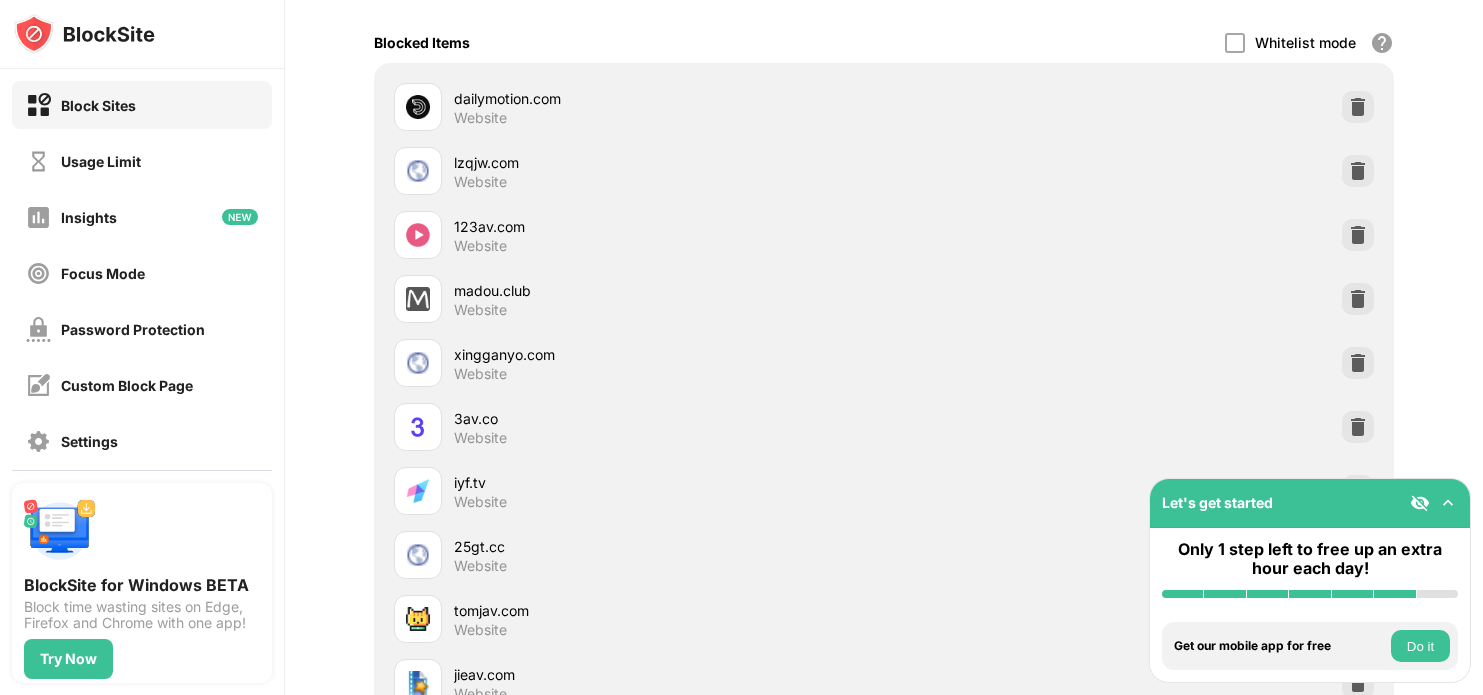 scroll, scrollTop: 135, scrollLeft: 0, axis: vertical 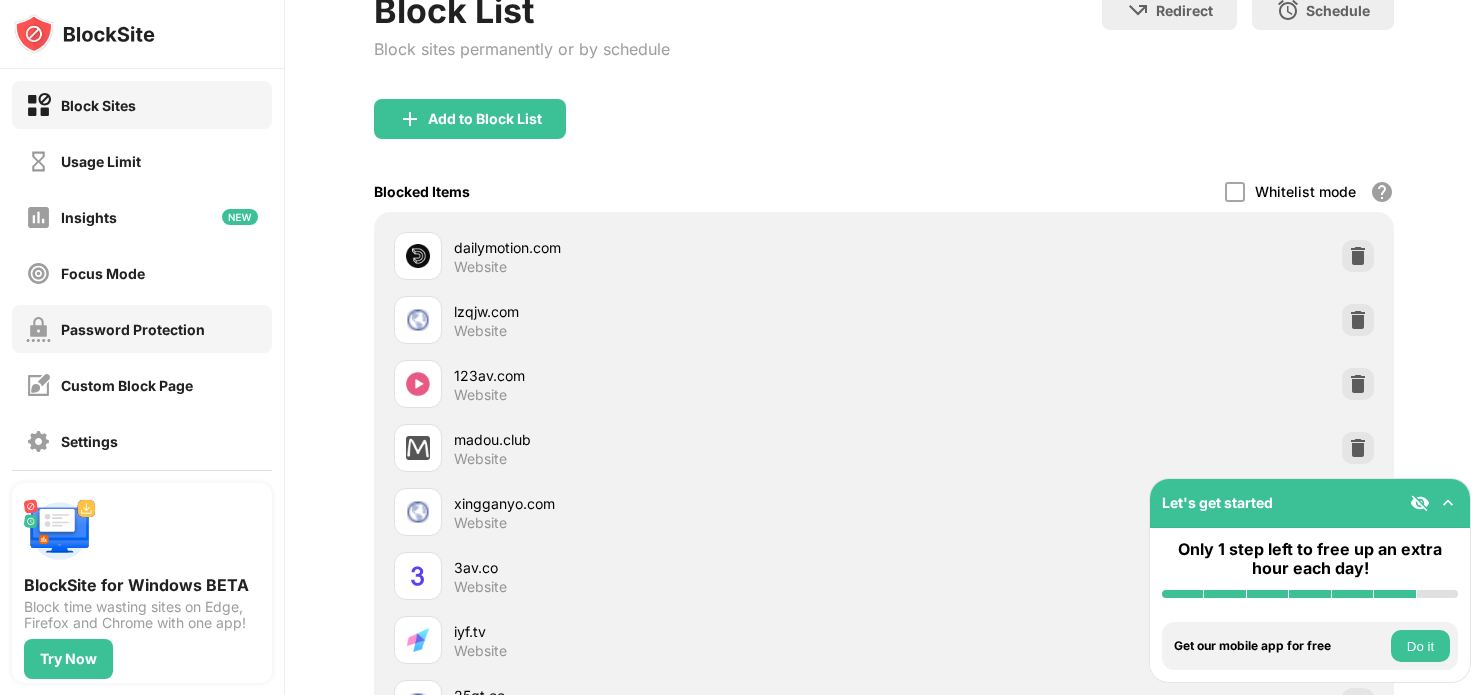 click on "Password Protection" at bounding box center [142, 329] 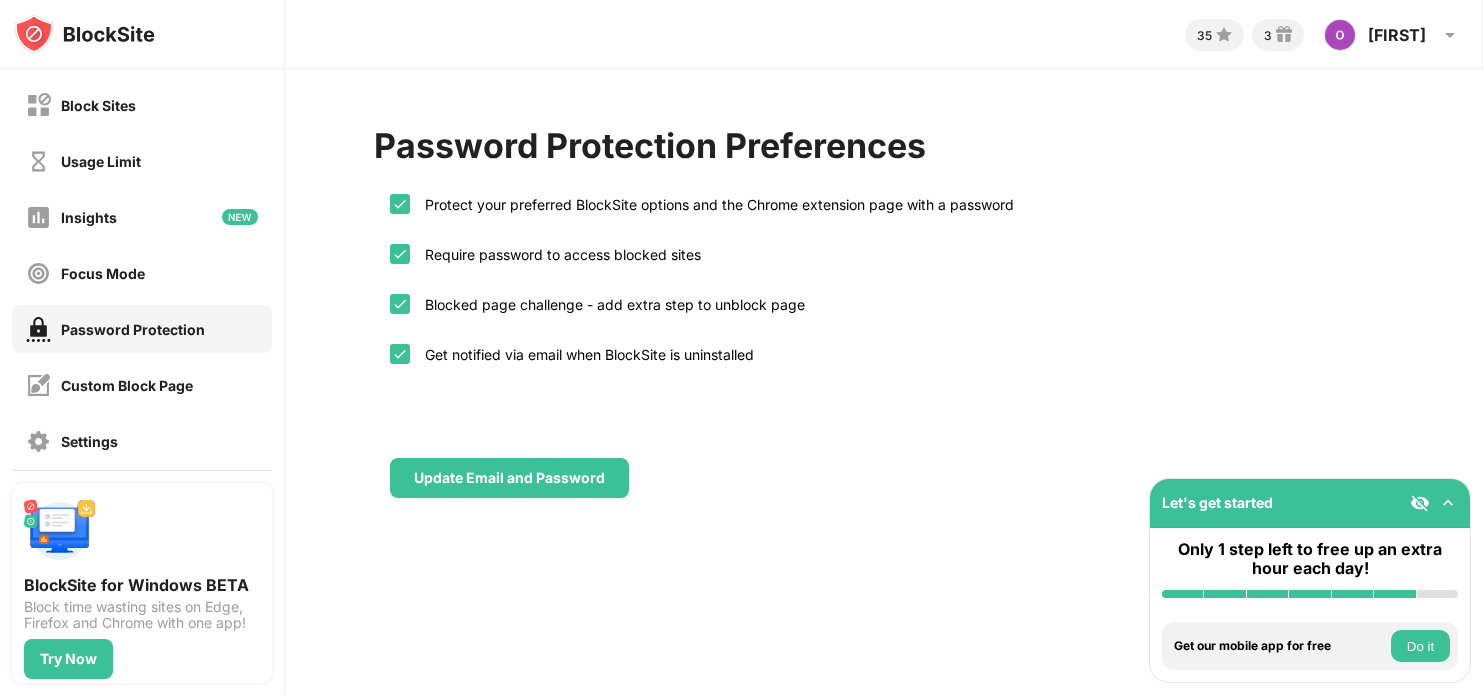 scroll, scrollTop: 0, scrollLeft: 0, axis: both 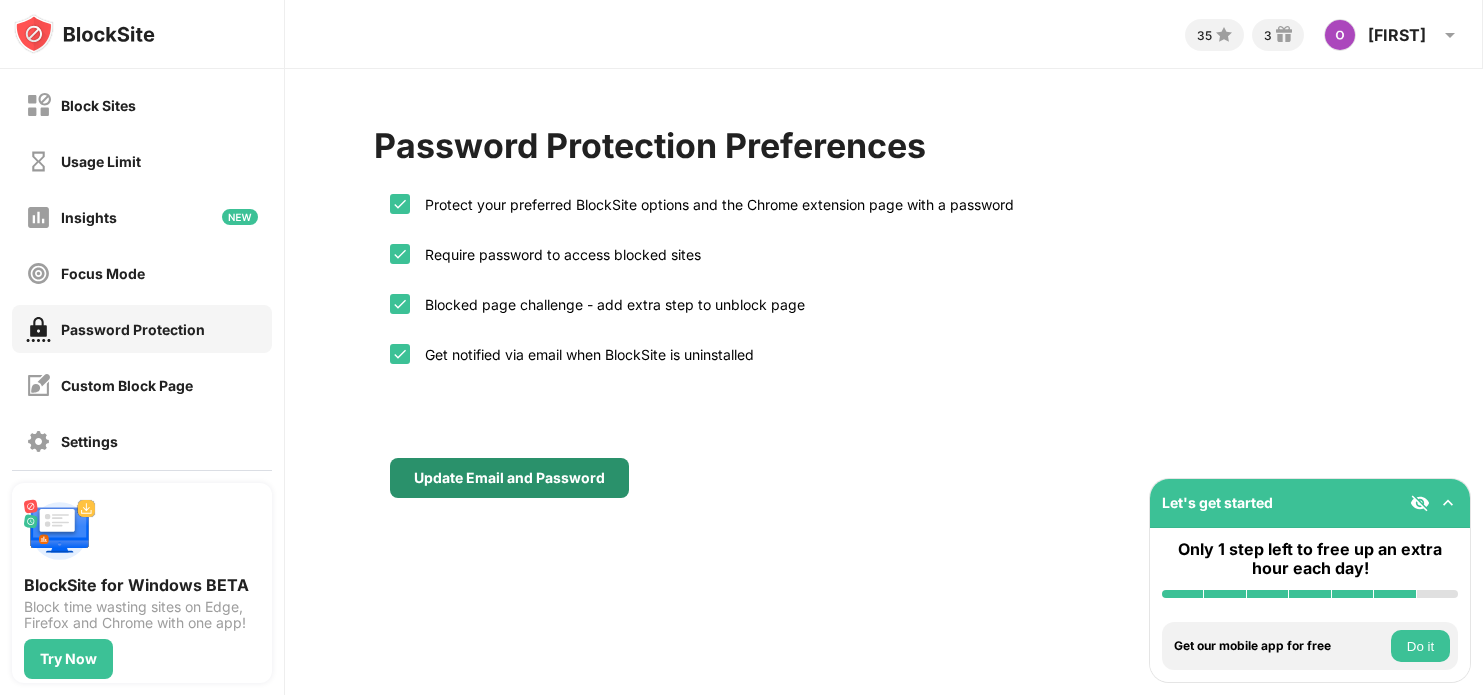 click on "Update Email and Password" at bounding box center [509, 478] 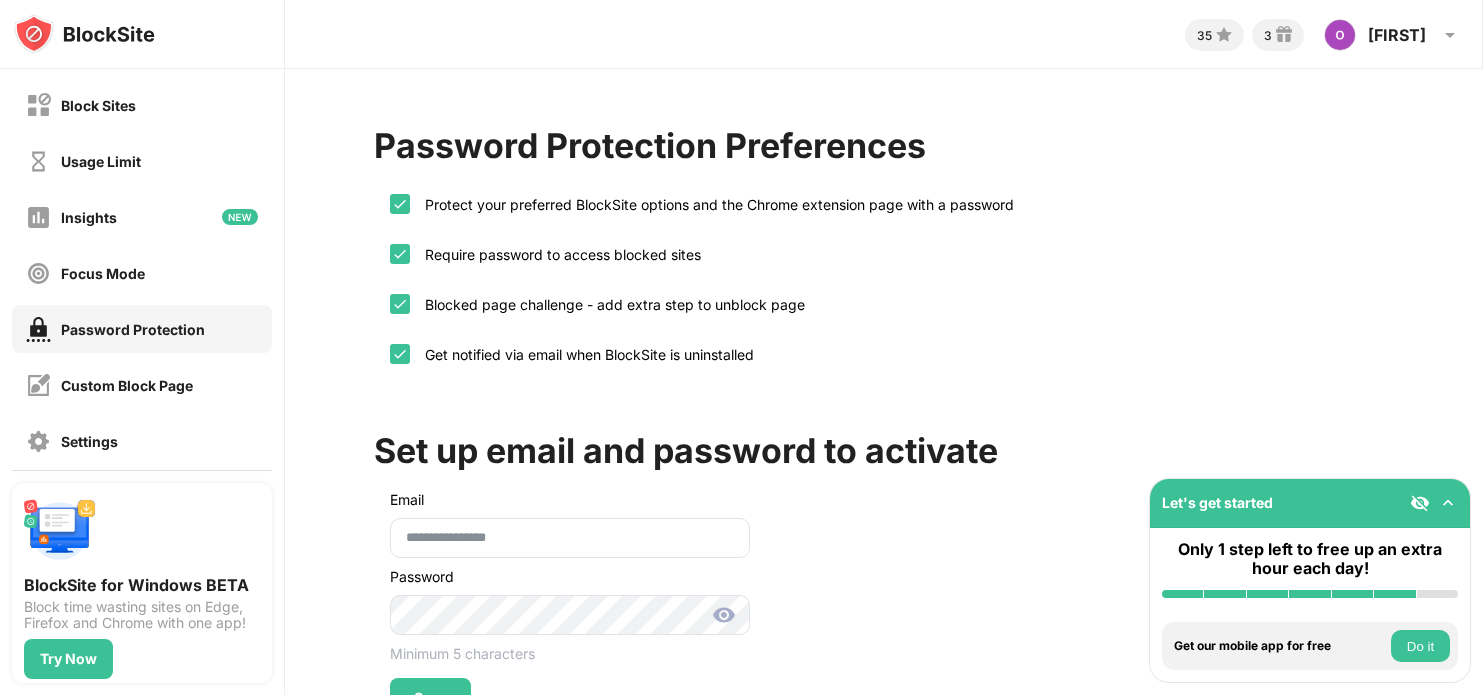 scroll, scrollTop: 79, scrollLeft: 0, axis: vertical 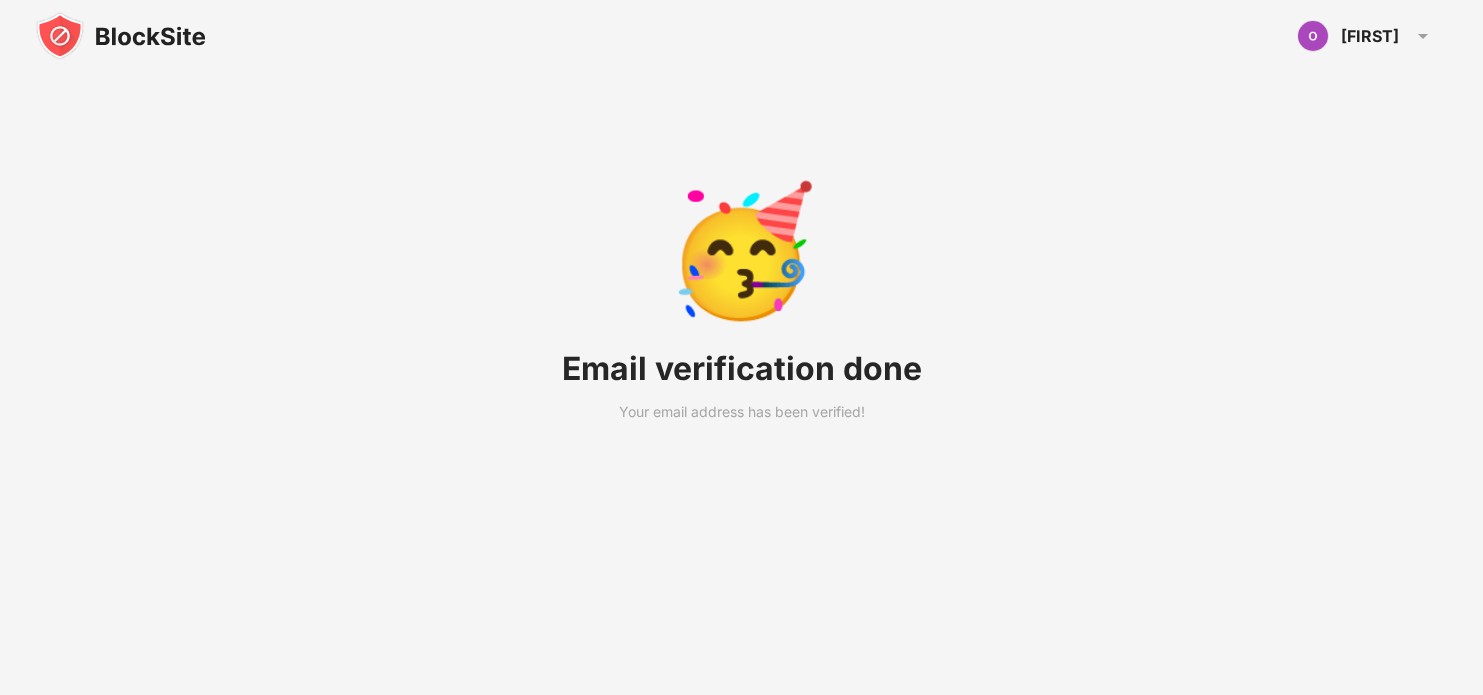 click at bounding box center [121, 36] 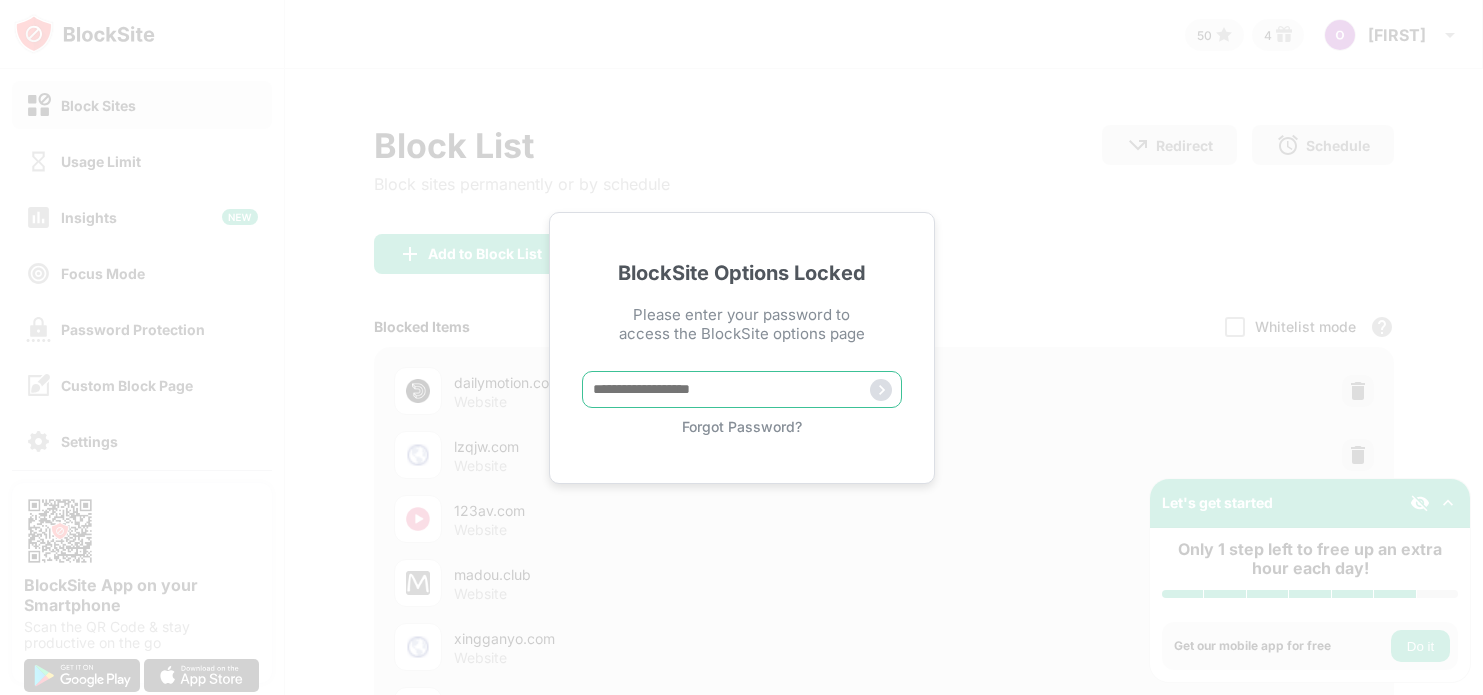 click at bounding box center [742, 389] 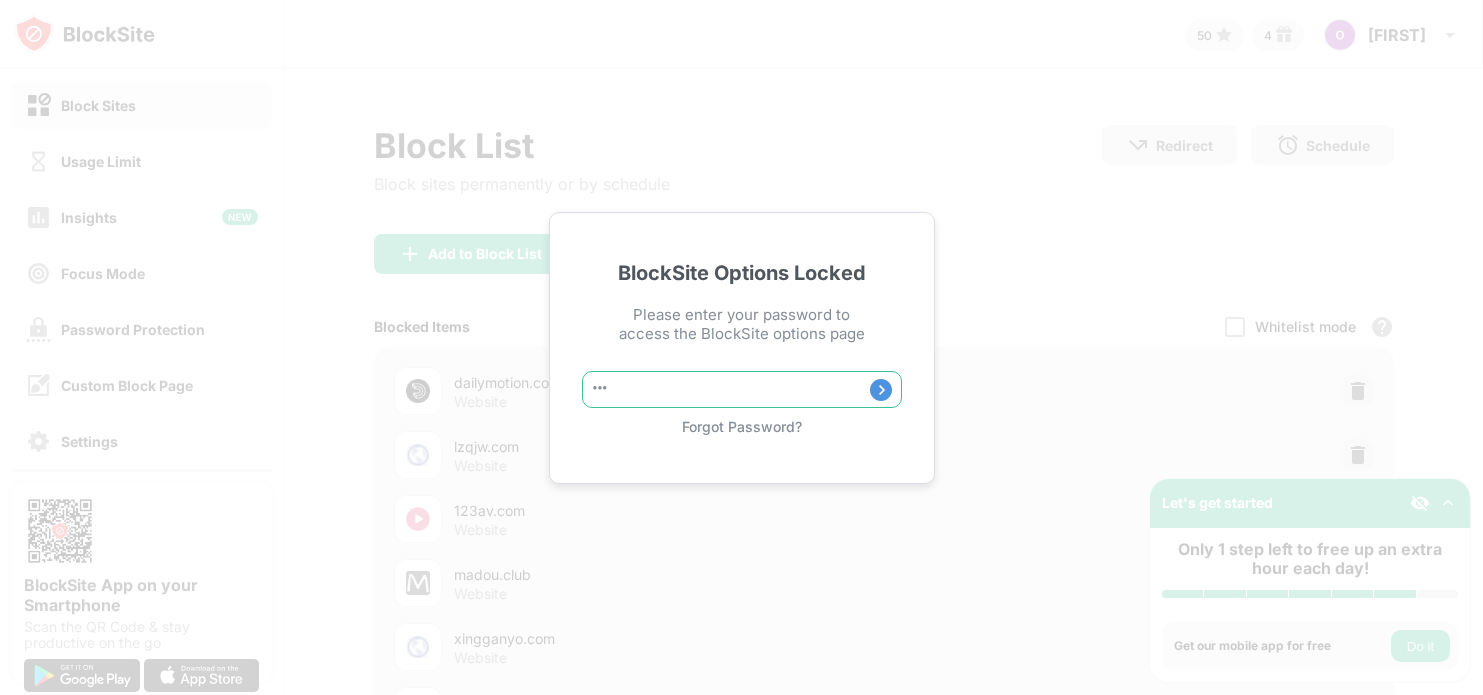 type on "*" 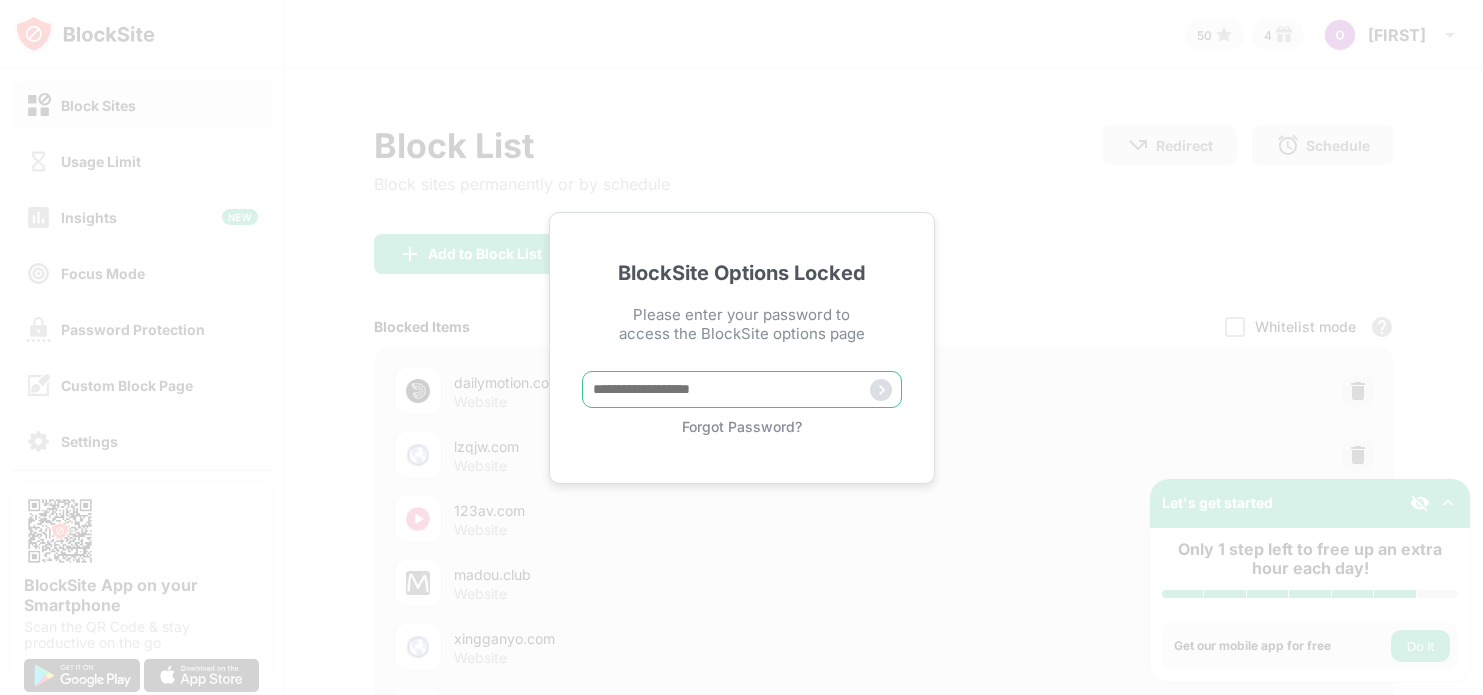 type on "*" 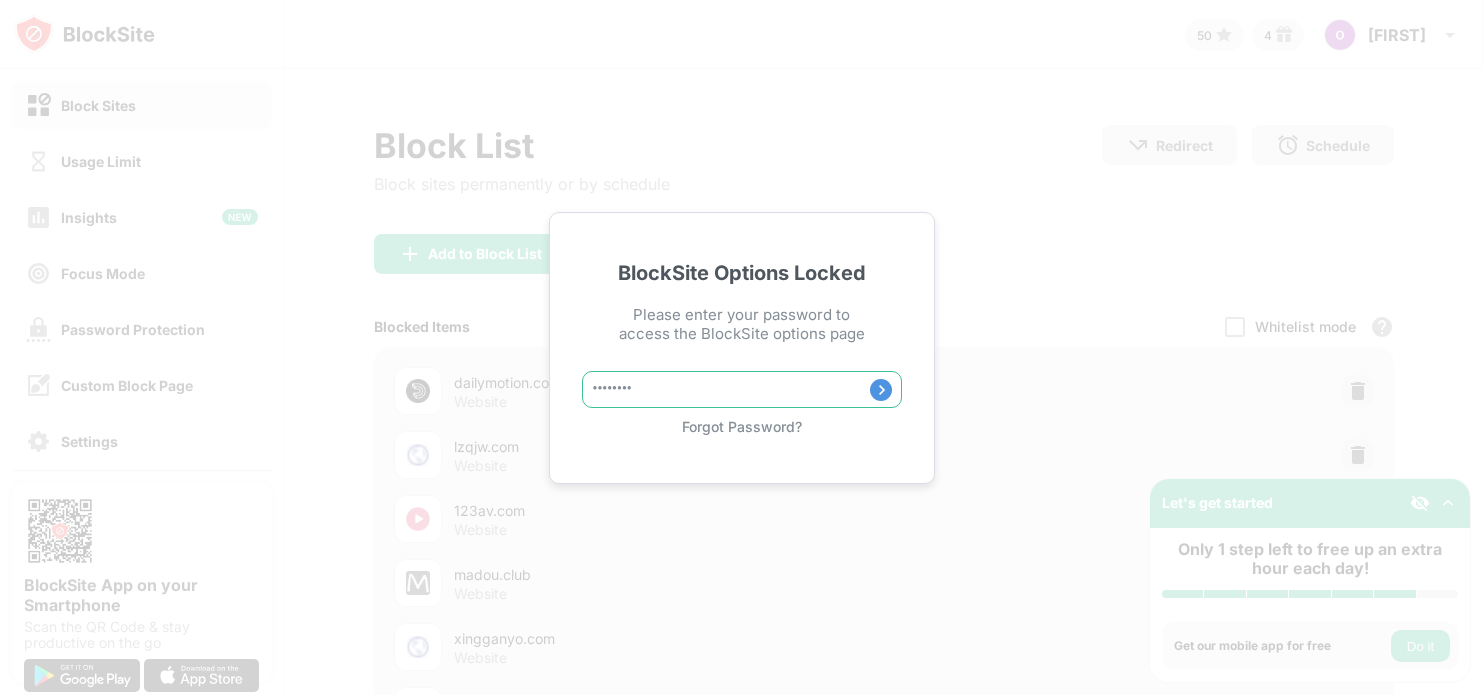 type on "*********" 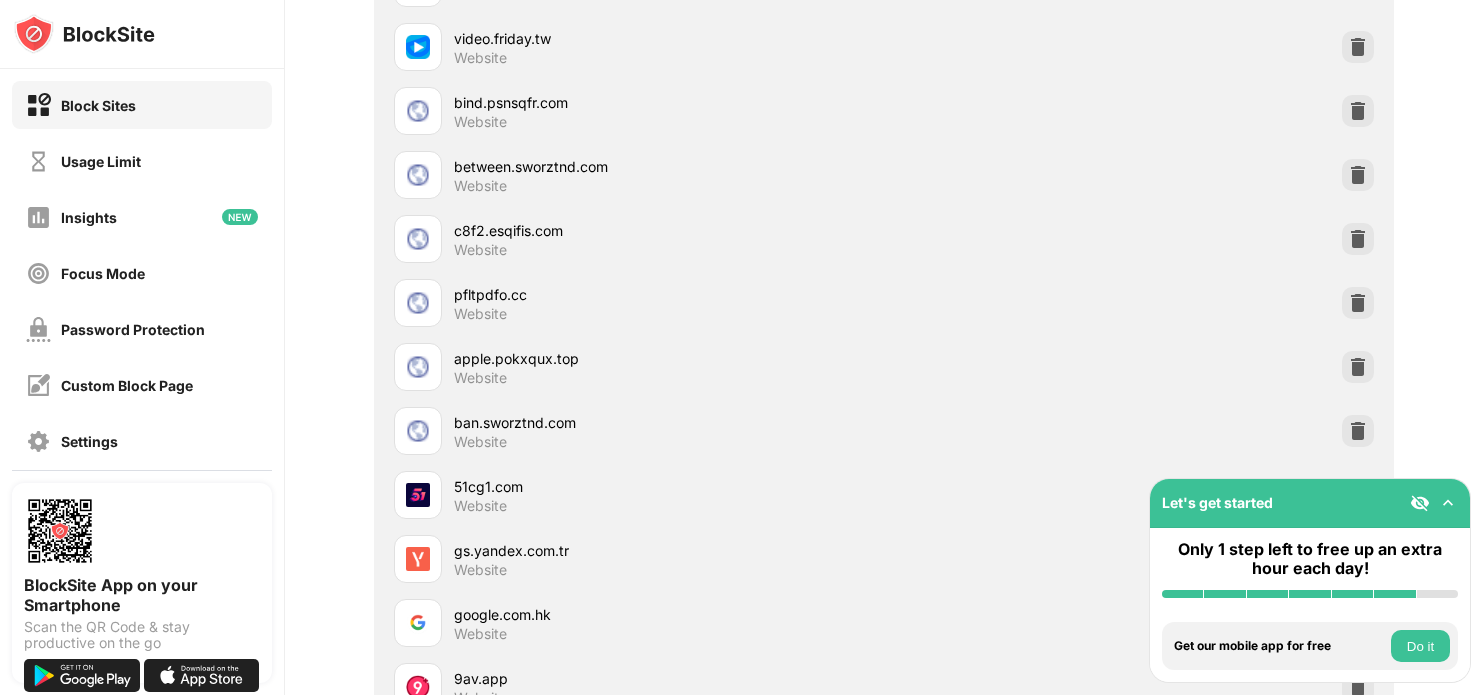 scroll, scrollTop: 1687, scrollLeft: 0, axis: vertical 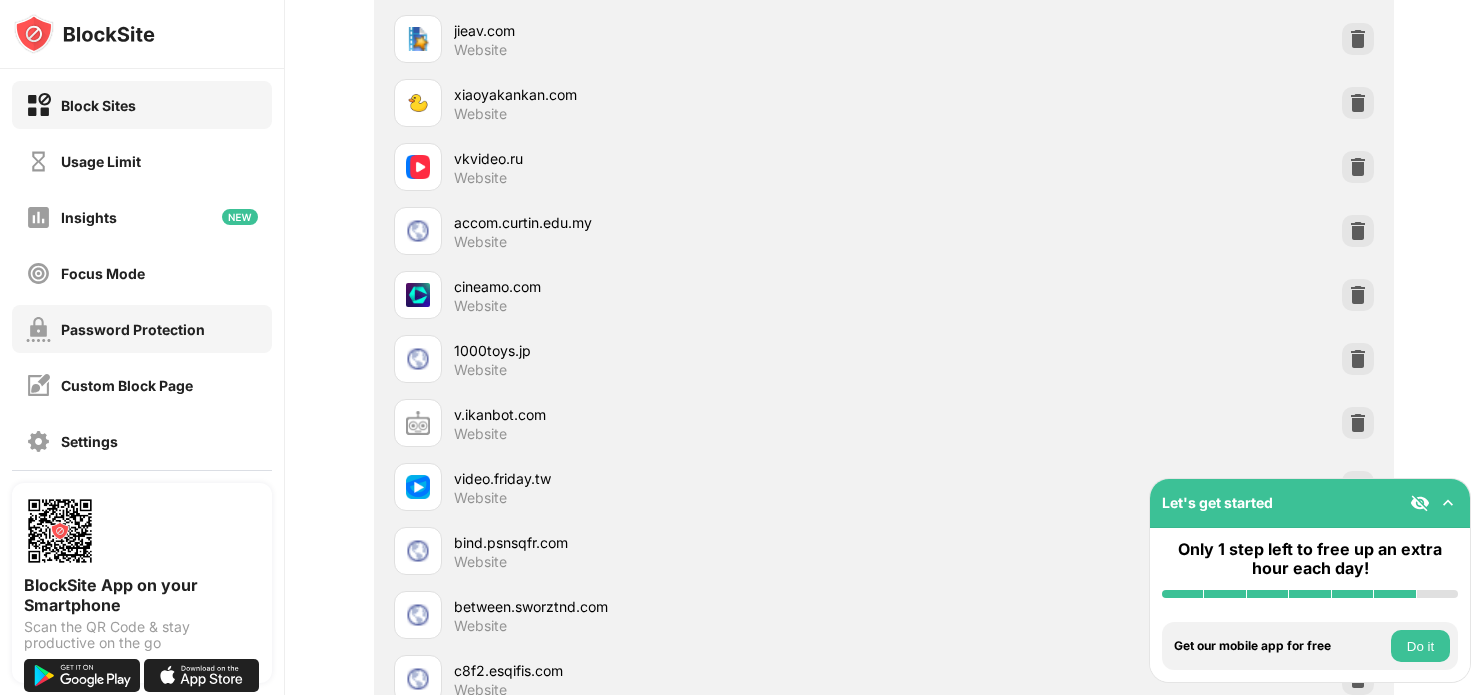 click on "Password Protection" at bounding box center (142, 329) 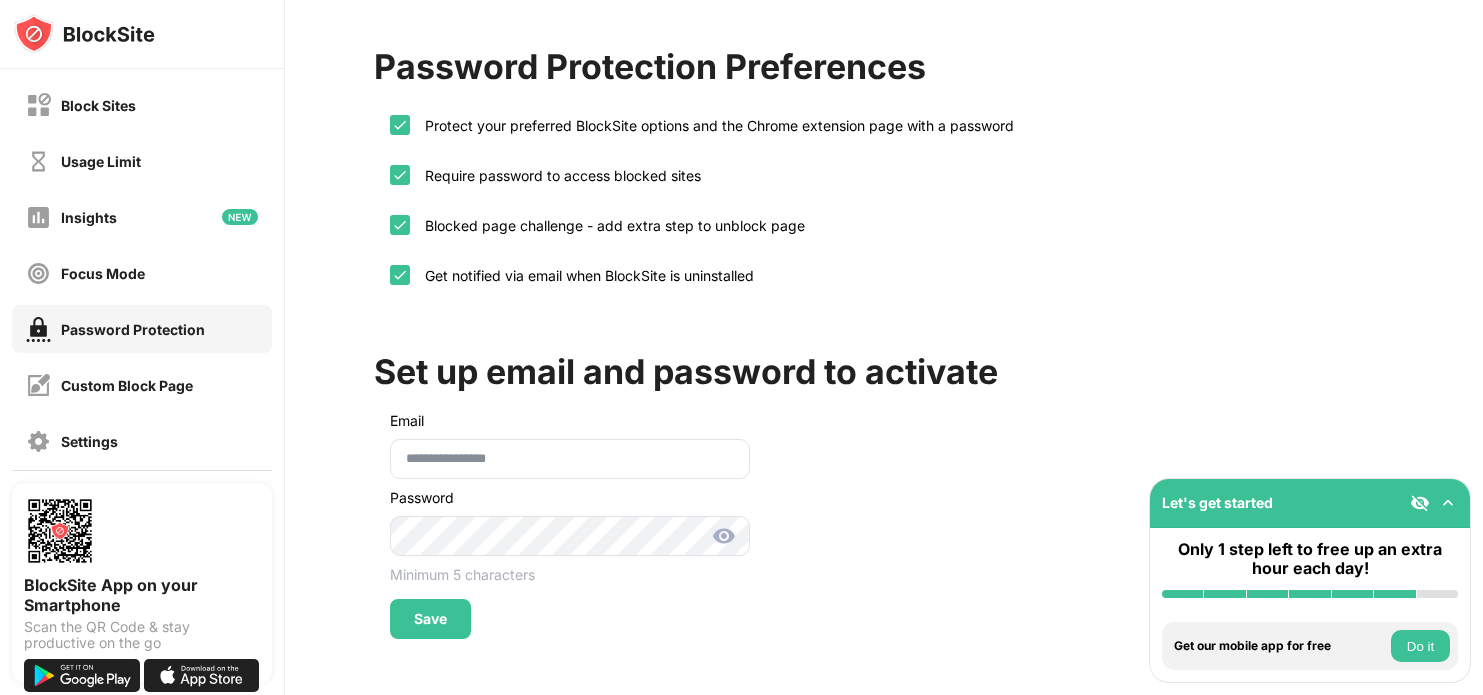 scroll, scrollTop: 79, scrollLeft: 0, axis: vertical 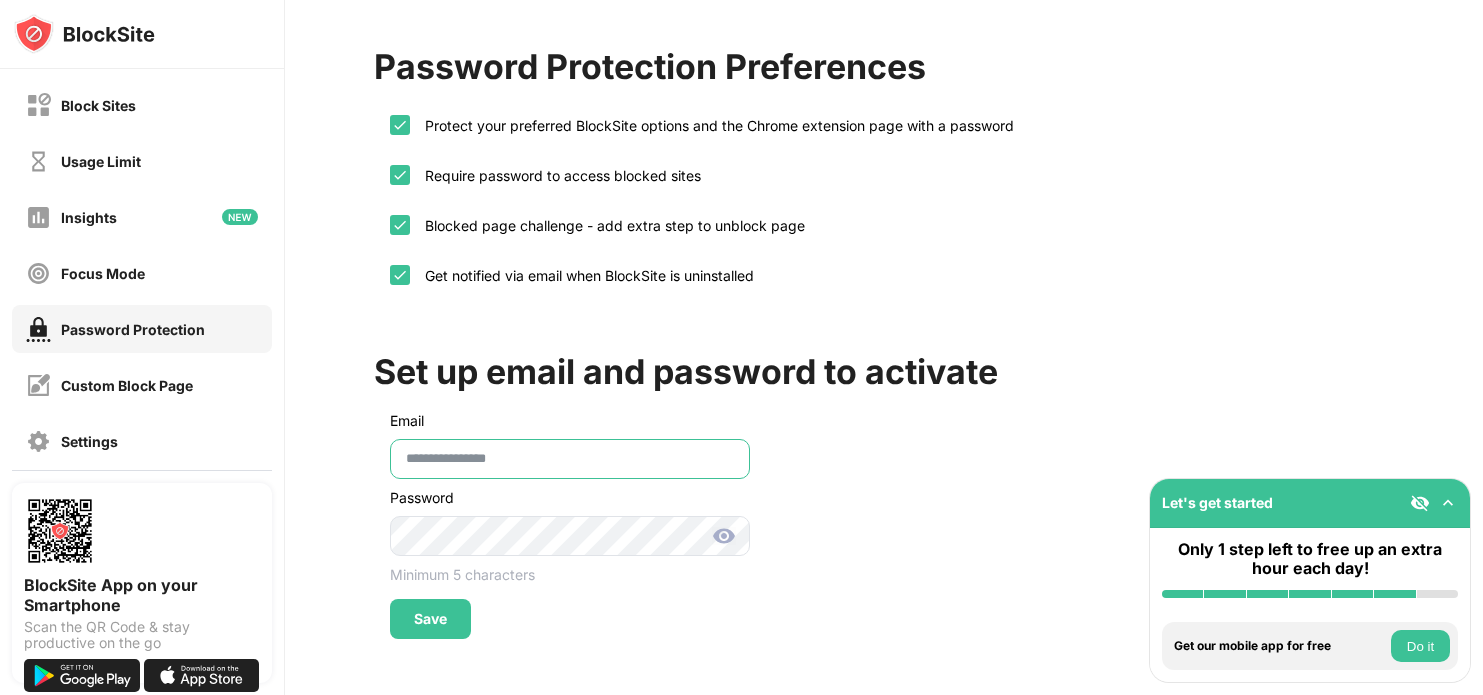 click on "**********" at bounding box center (570, 459) 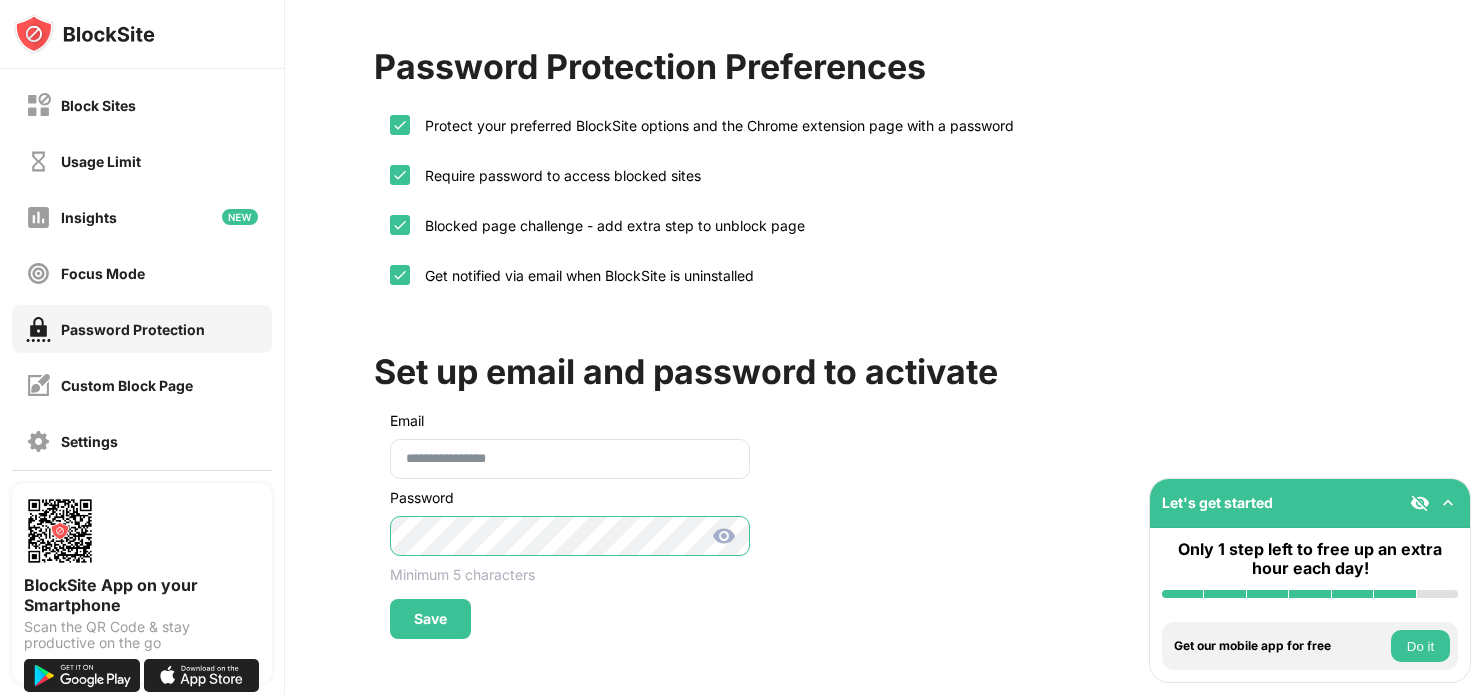click on "**********" at bounding box center (884, 342) 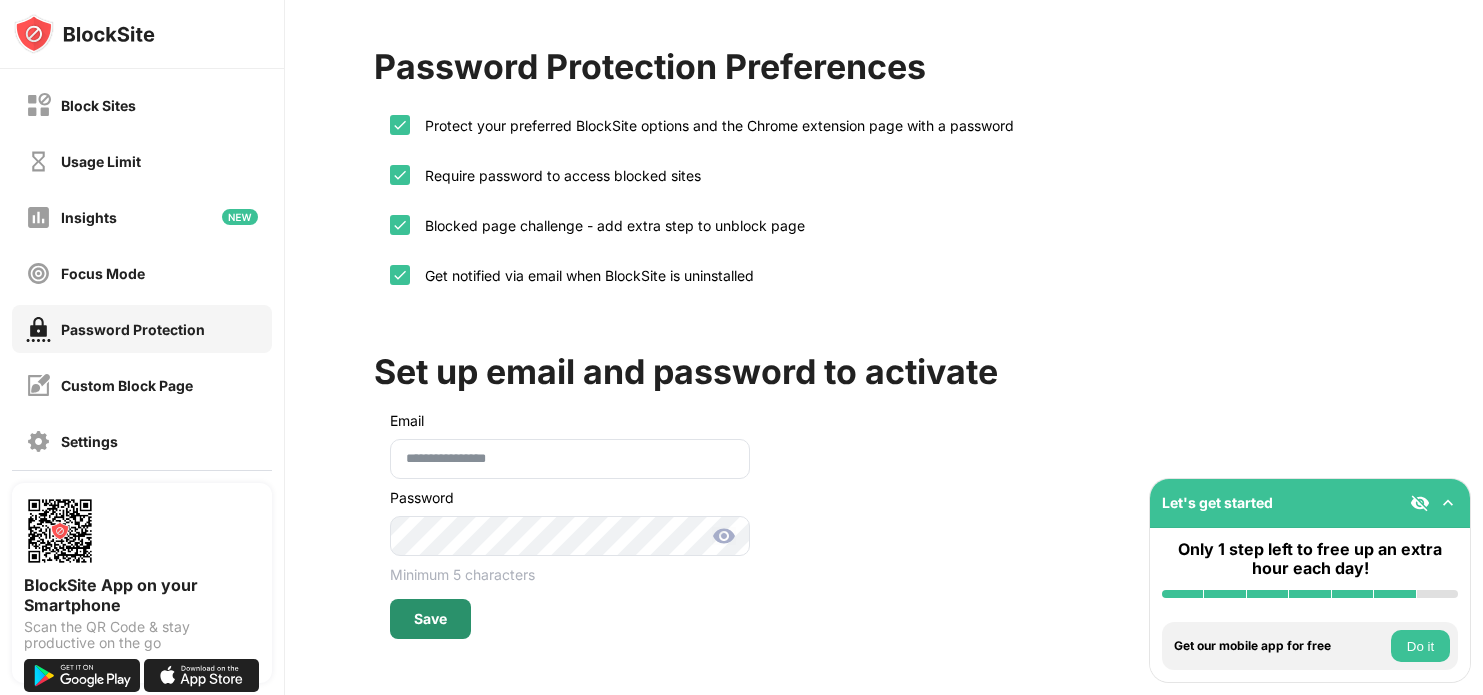 click on "Save" at bounding box center [430, 619] 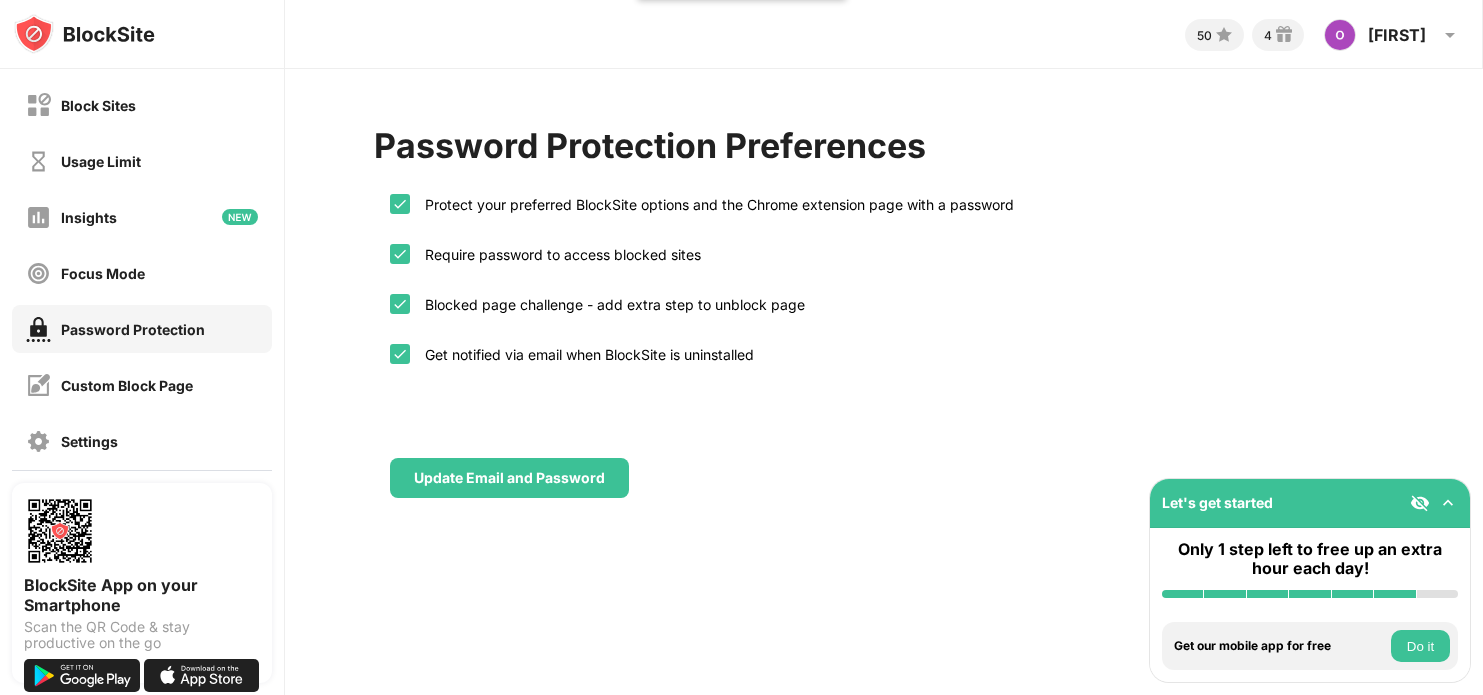 scroll, scrollTop: 0, scrollLeft: 0, axis: both 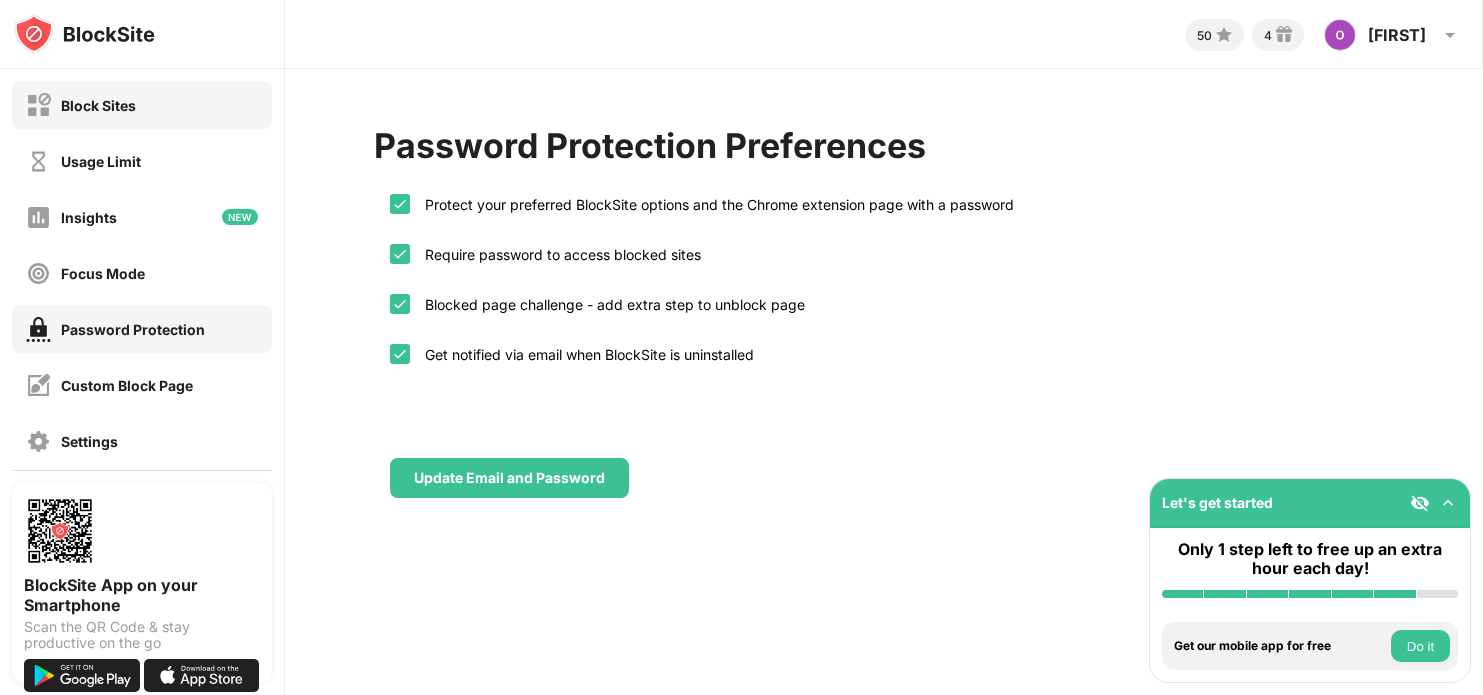 click on "Block Sites" at bounding box center (142, 105) 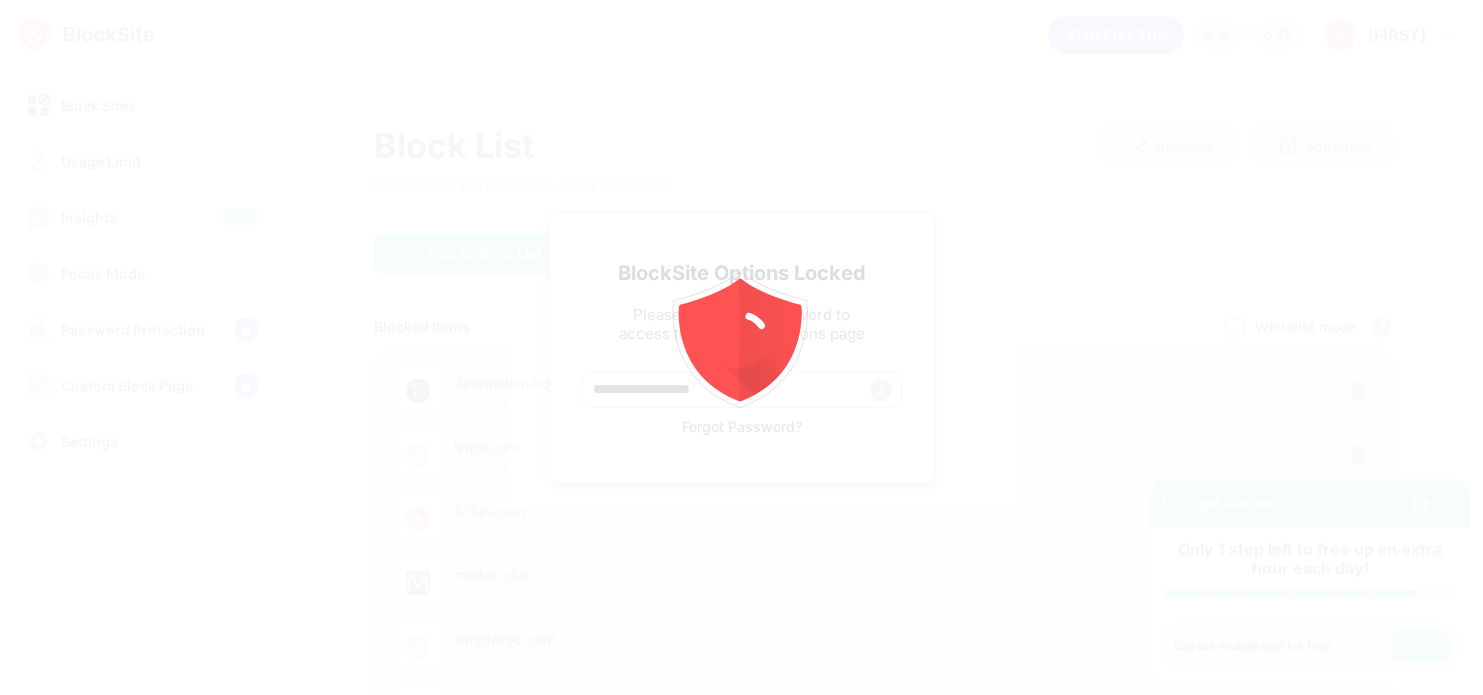 scroll, scrollTop: 0, scrollLeft: 0, axis: both 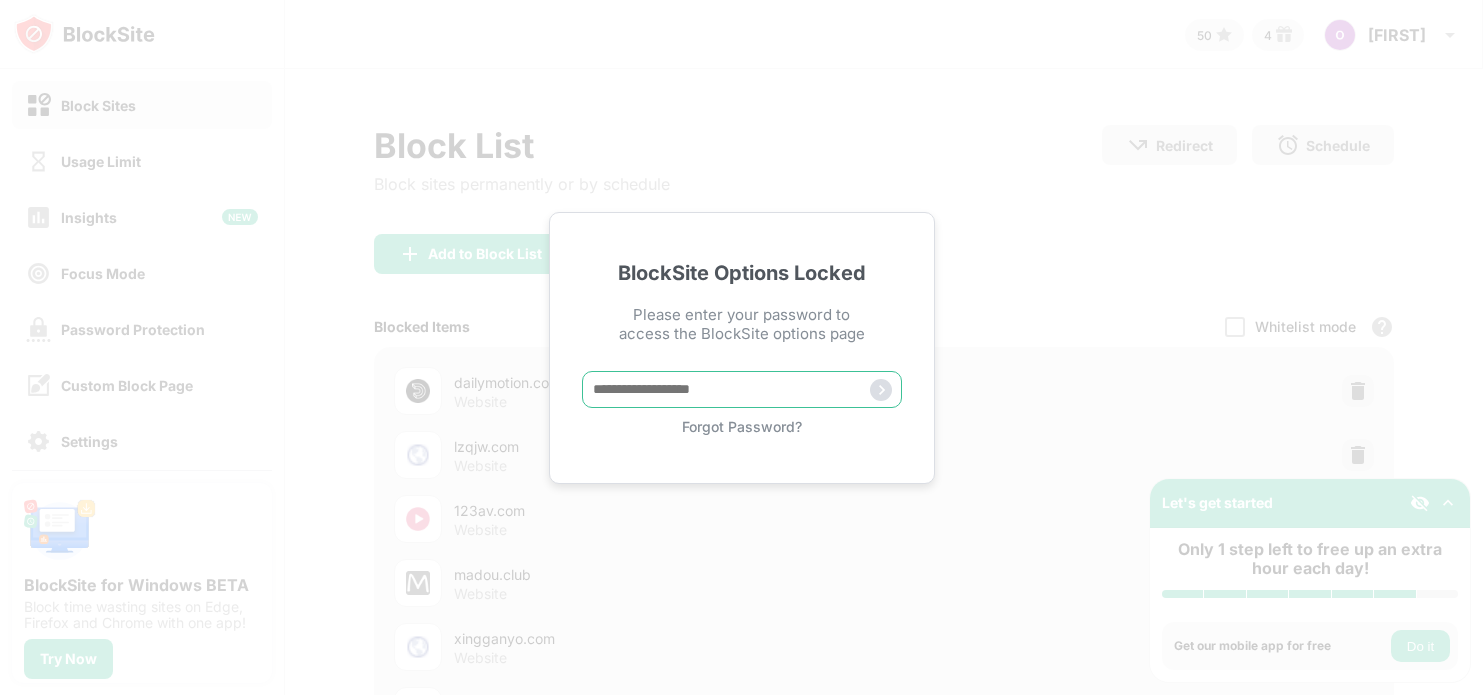 click at bounding box center [742, 389] 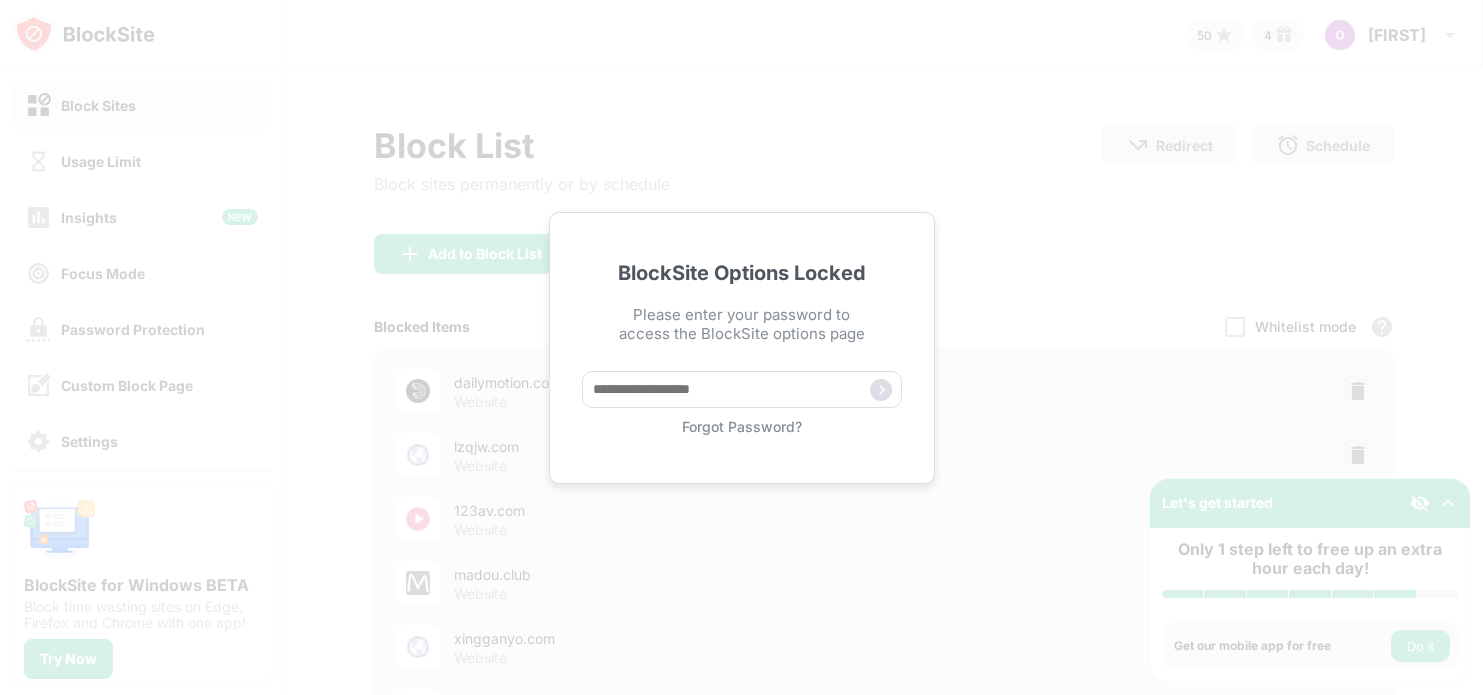 click on "BlockSite Options Locked Please enter your password to access the BlockSite options page Forgot Password?" at bounding box center [741, 347] 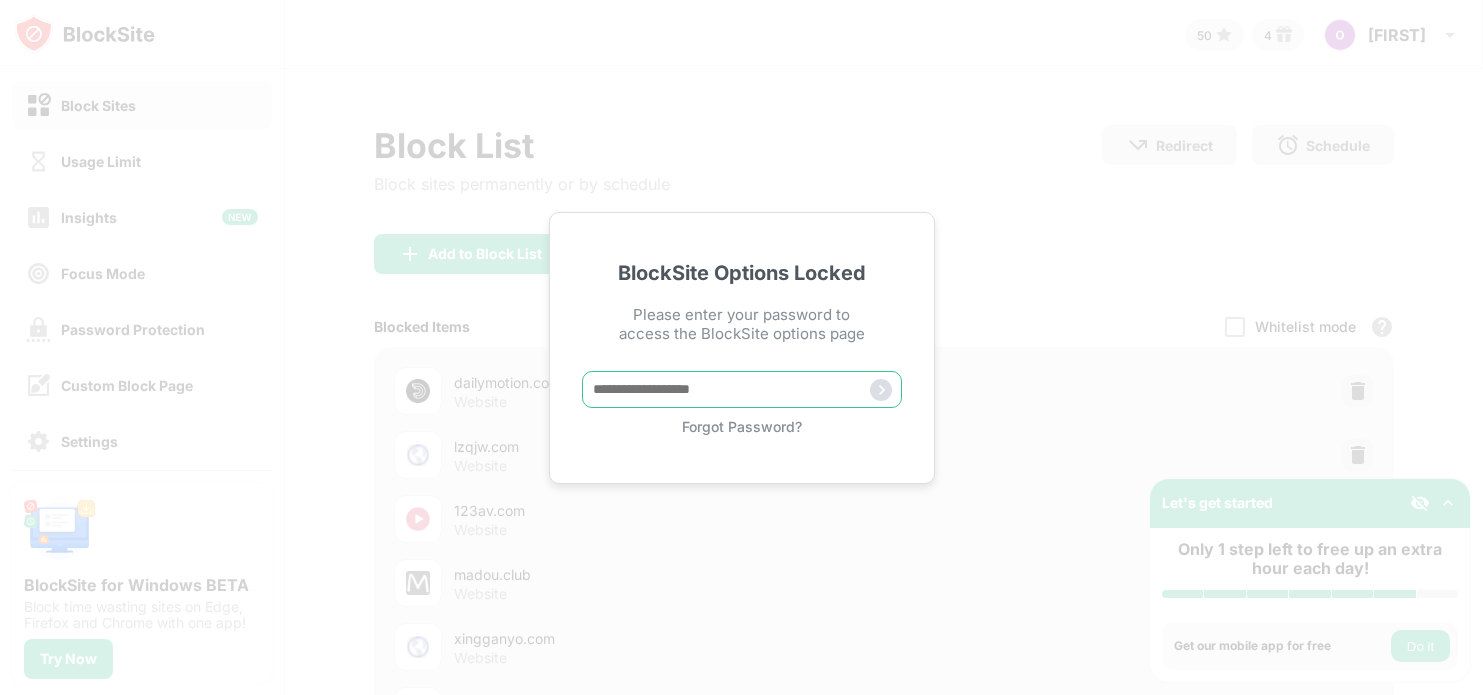 click at bounding box center (742, 389) 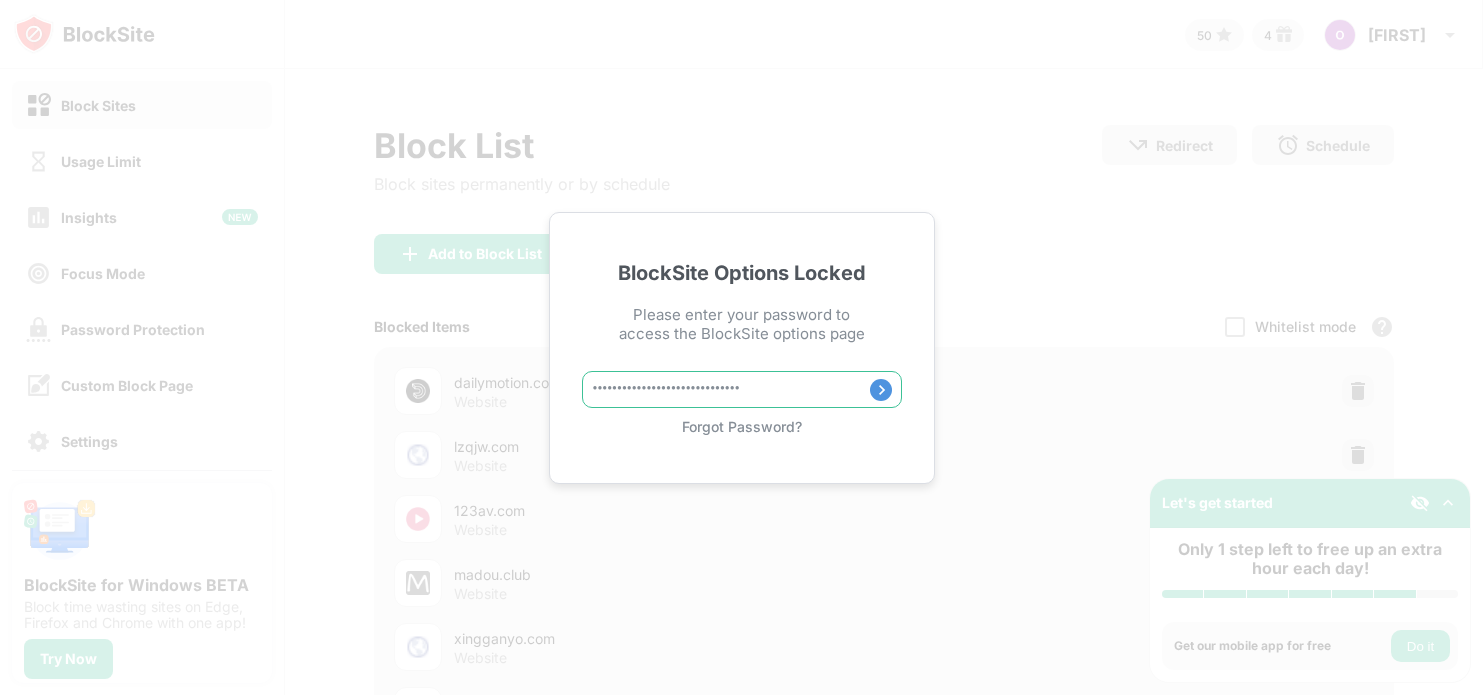 type on "**********" 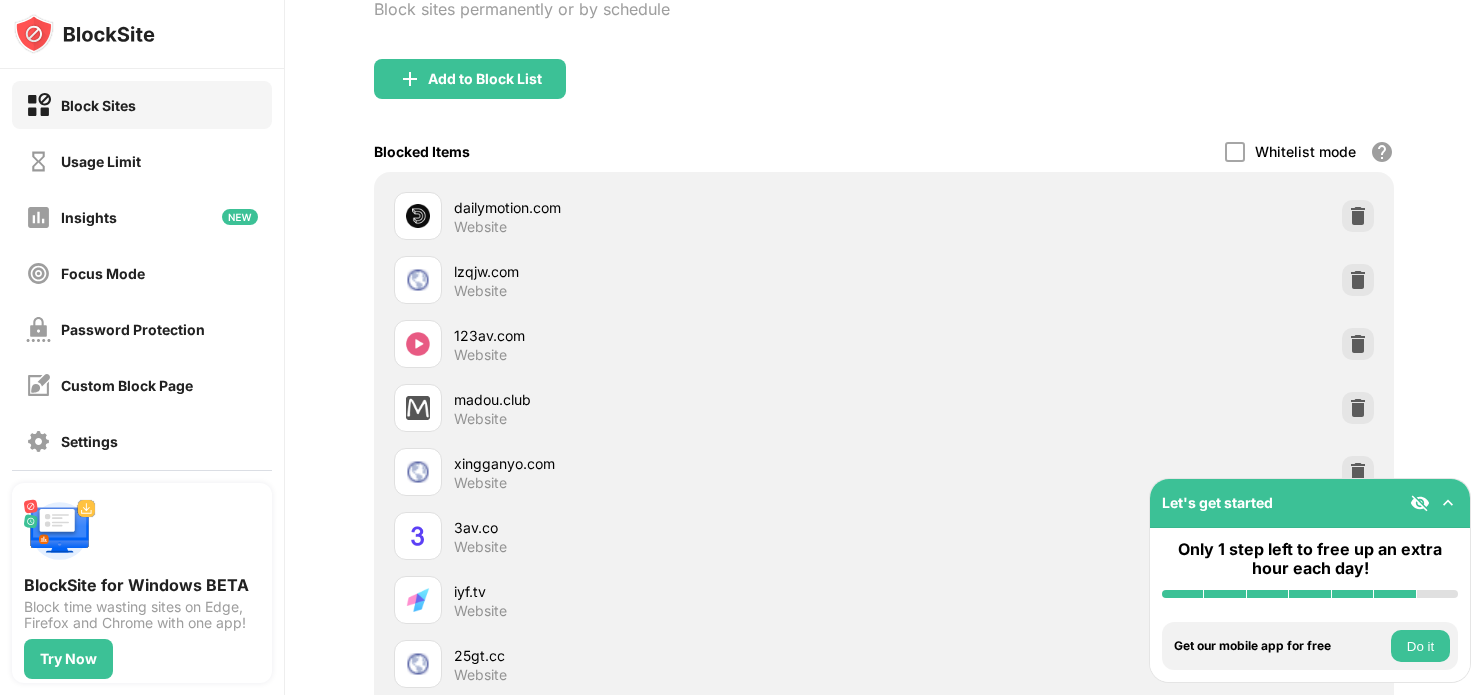 scroll, scrollTop: 223, scrollLeft: 0, axis: vertical 